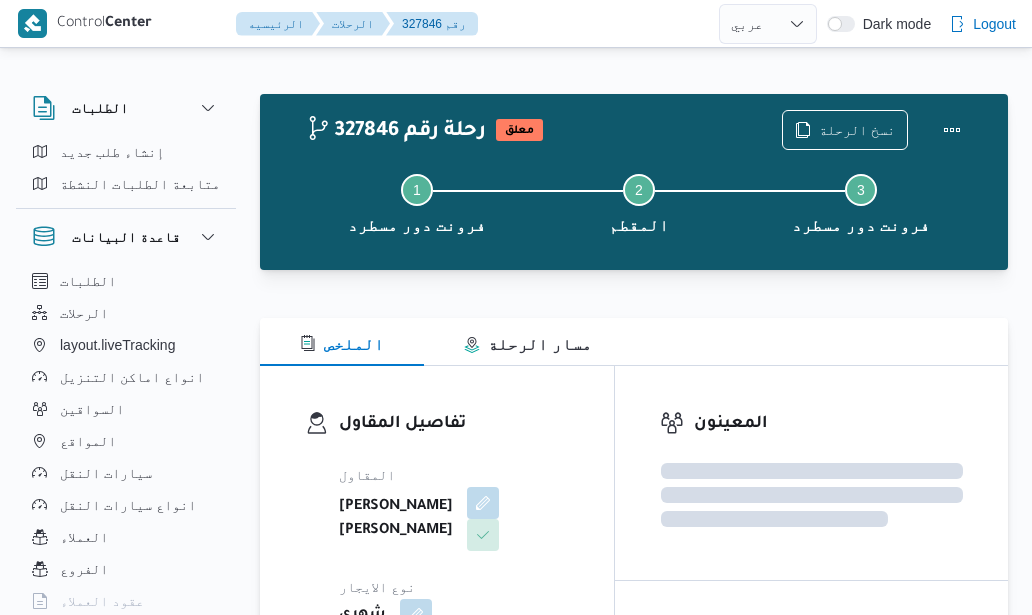 select on "ar" 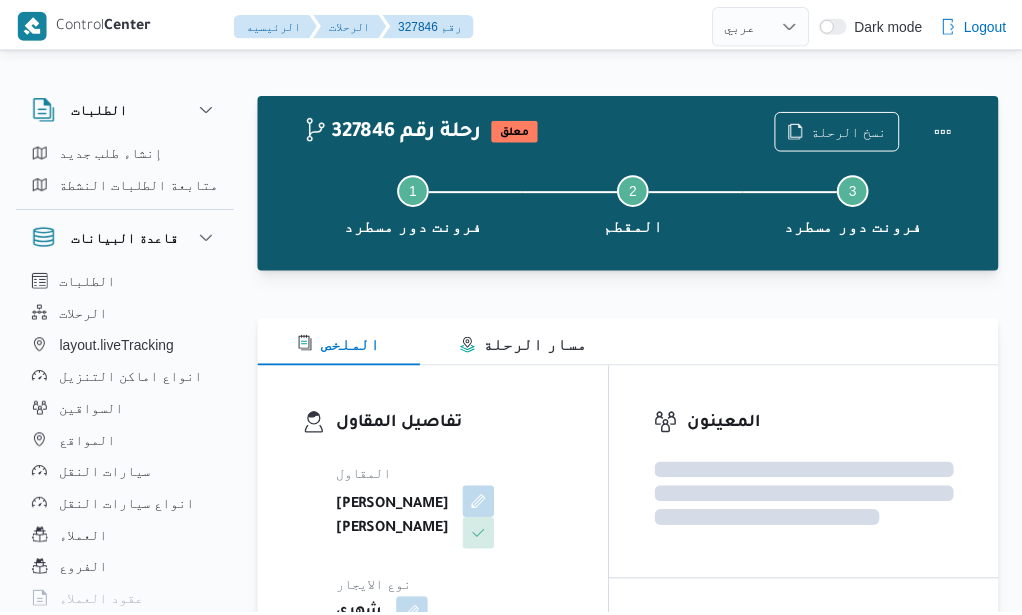 scroll, scrollTop: 54, scrollLeft: 0, axis: vertical 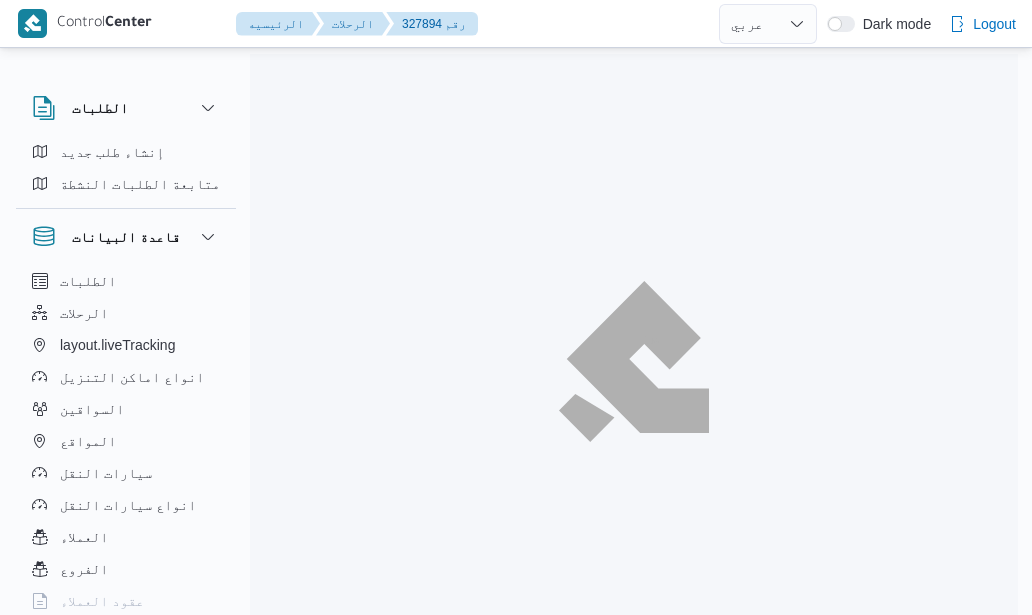select on "ar" 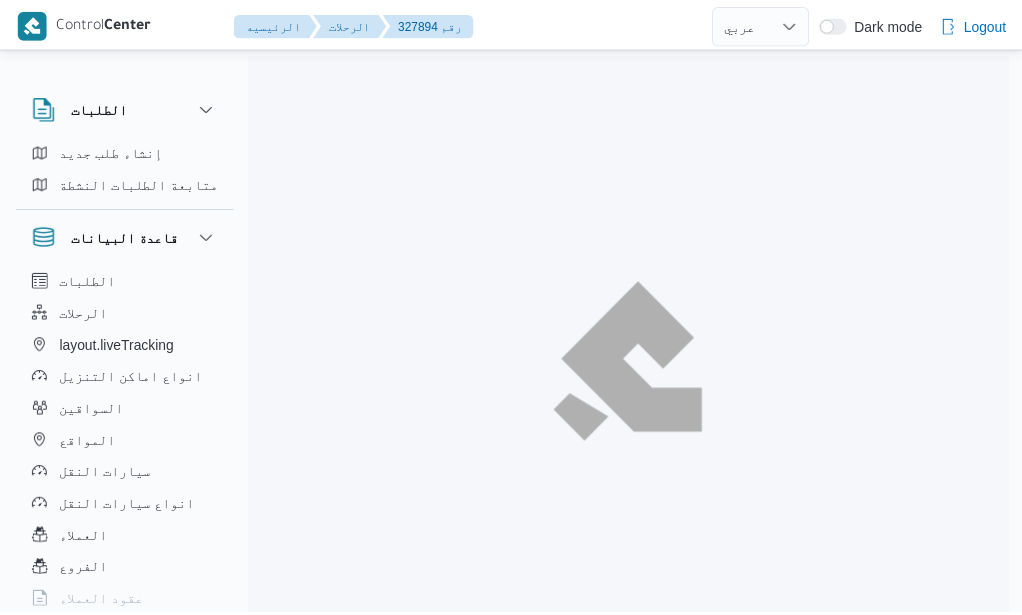 scroll, scrollTop: 0, scrollLeft: 0, axis: both 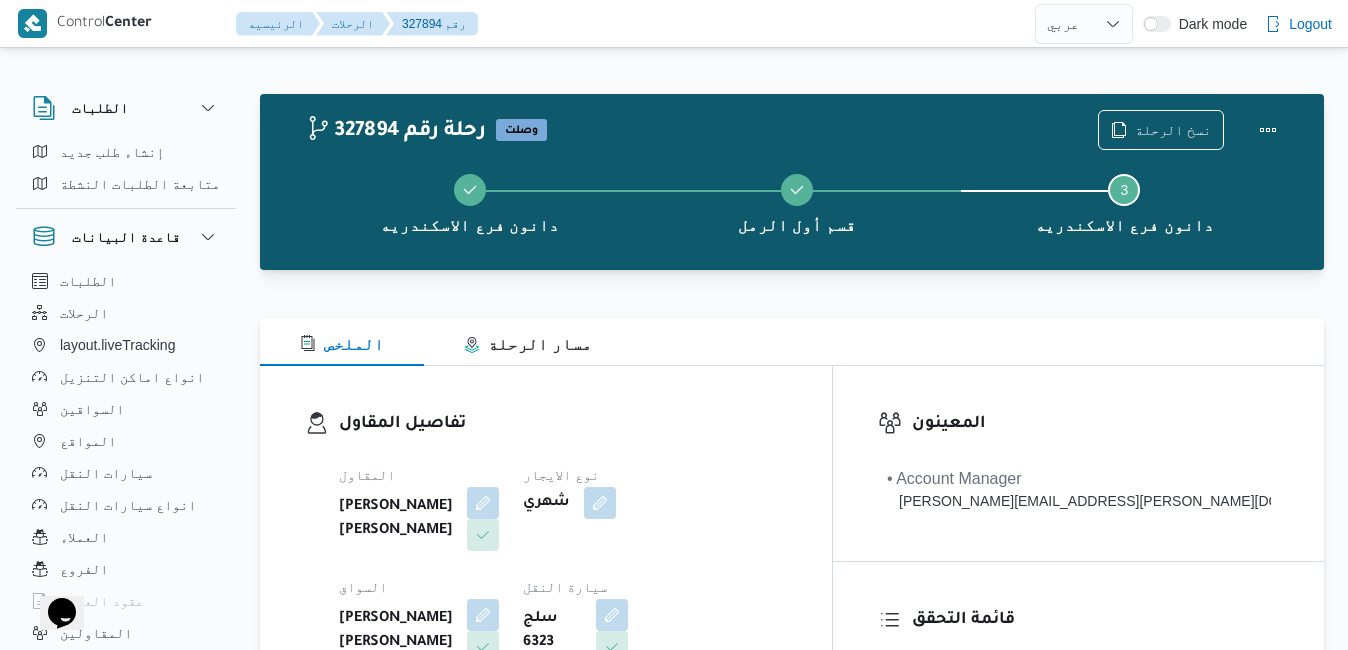 click at bounding box center [792, 306] 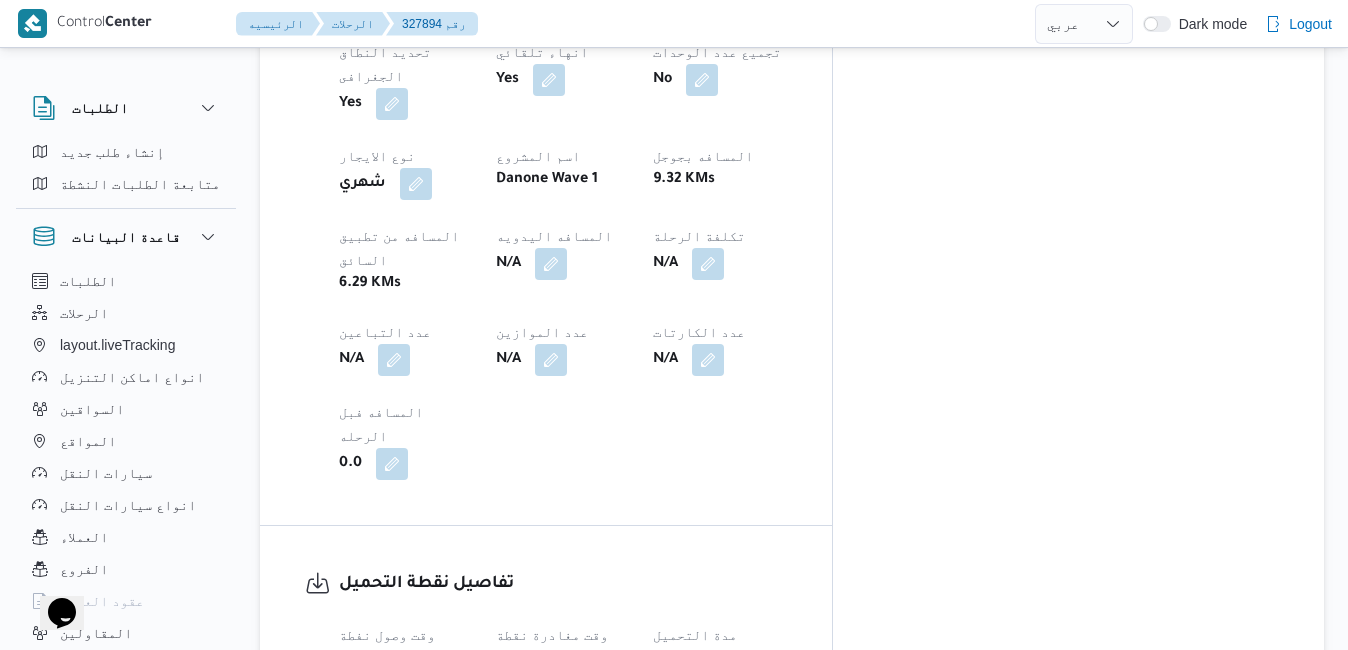 scroll, scrollTop: 1200, scrollLeft: 0, axis: vertical 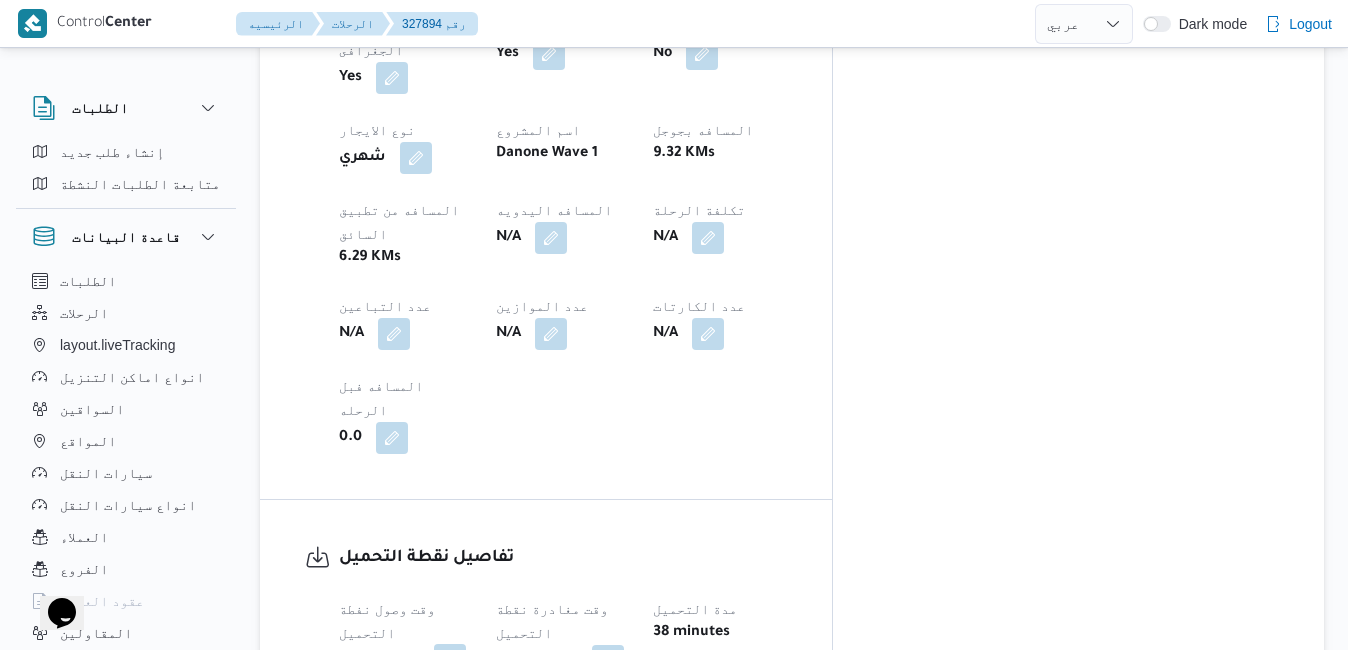 click at bounding box center [450, 660] 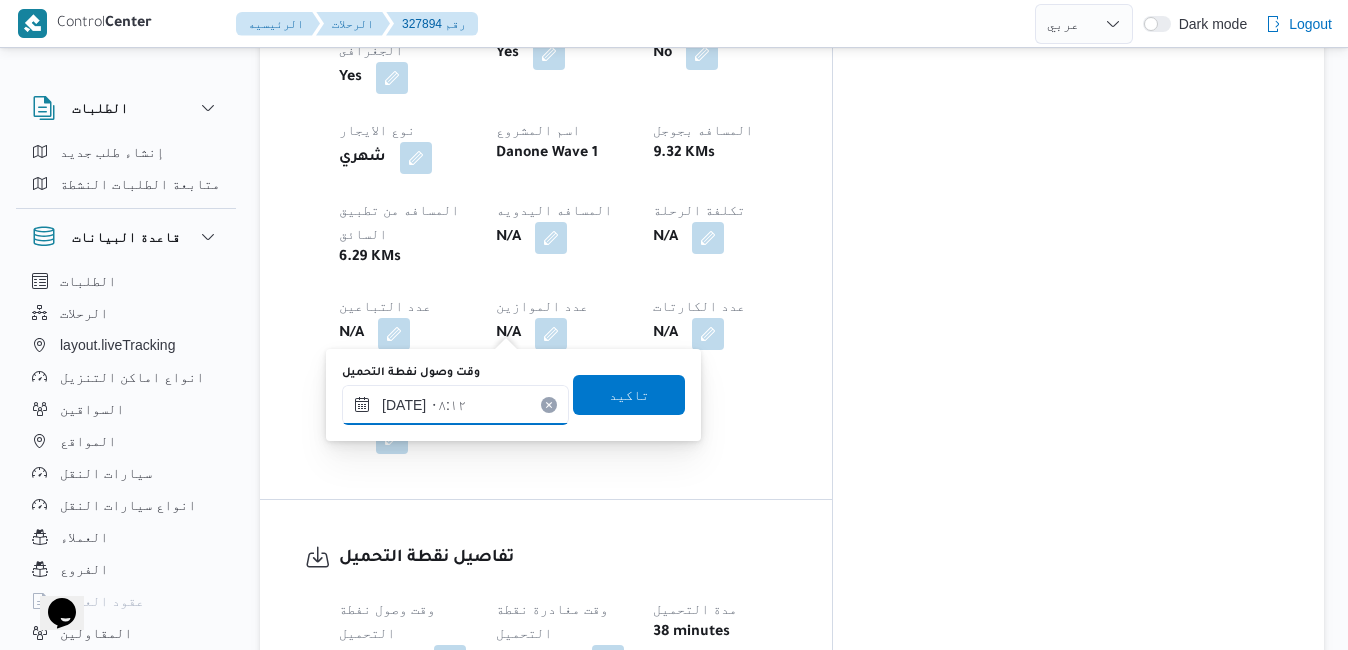 click on "٢٩/٠٧/٢٠٢٥ ٠٨:١٢" at bounding box center (455, 405) 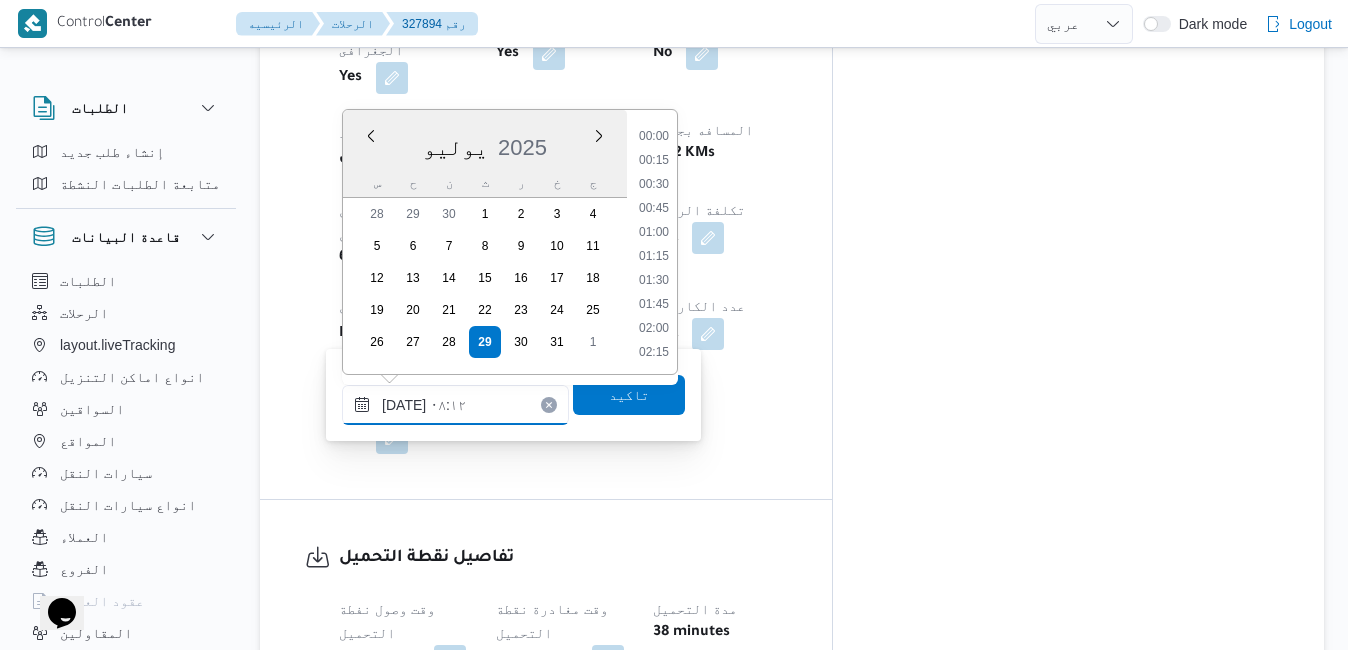 scroll, scrollTop: 646, scrollLeft: 0, axis: vertical 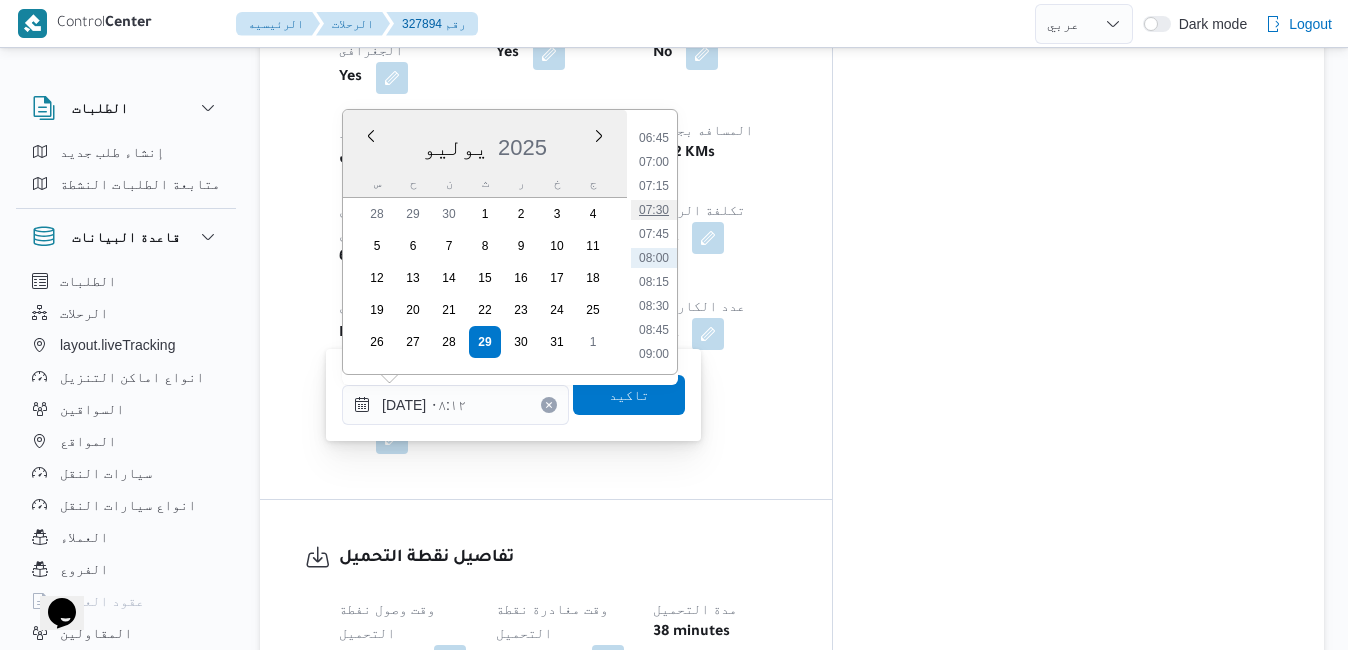 click on "07:30" at bounding box center (654, 210) 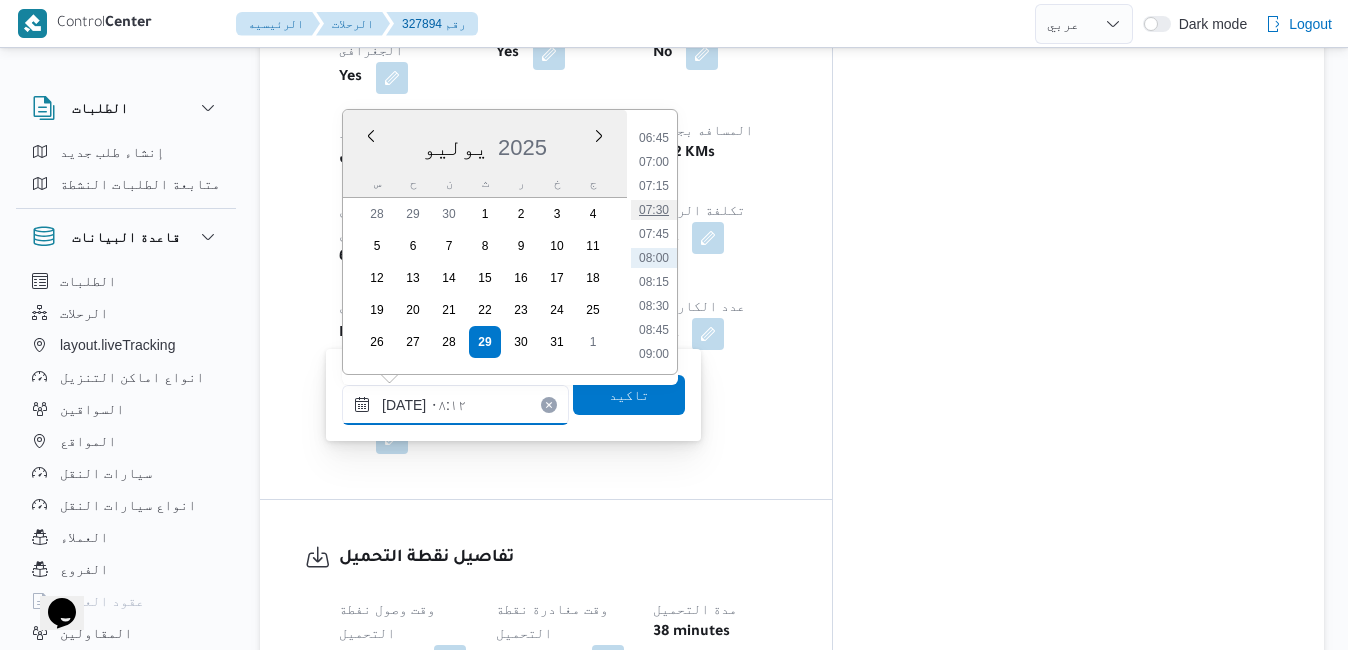 type on "٢٩/٠٧/٢٠٢٥ ٠٧:٣٠" 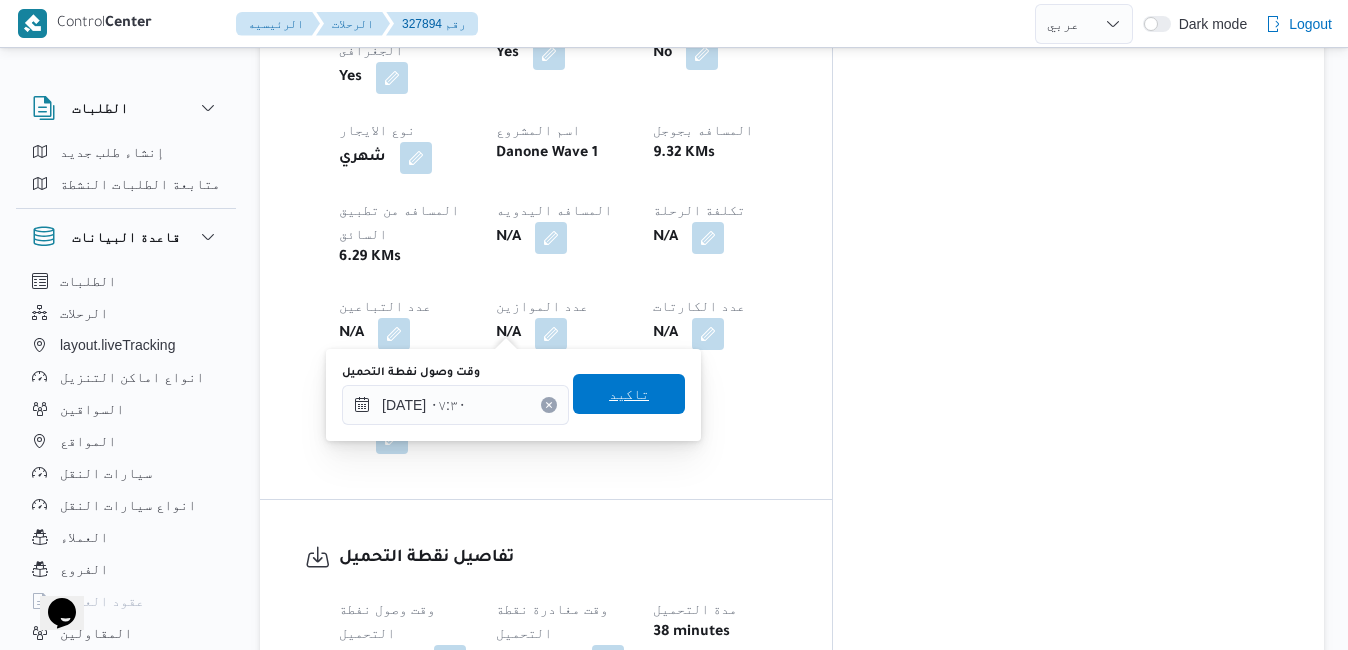 click on "تاكيد" at bounding box center [629, 394] 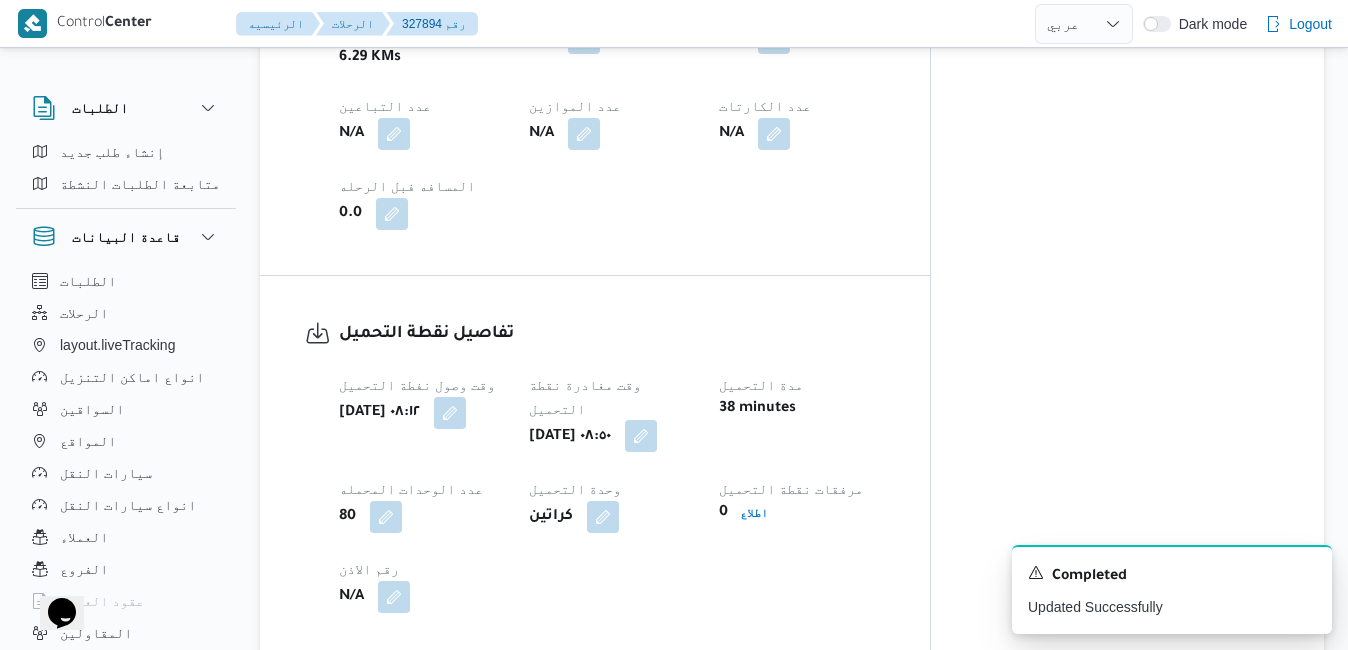 click at bounding box center [641, 436] 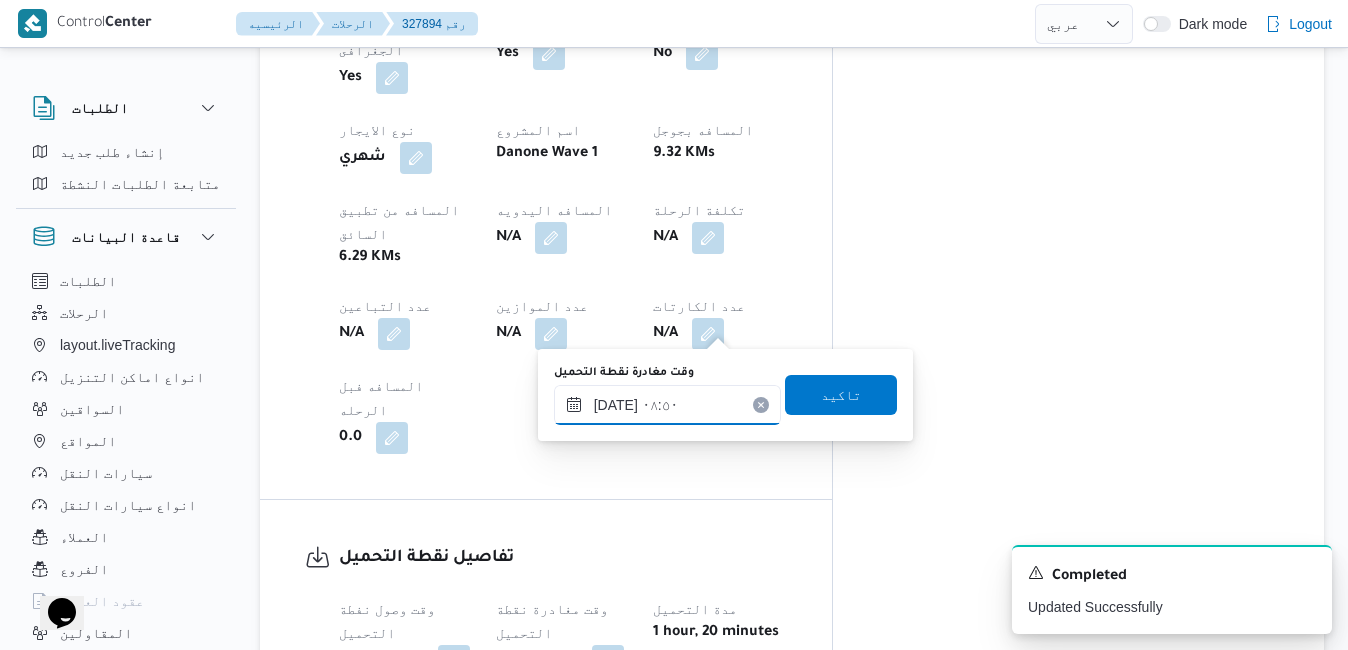 click on "٢٩/٠٧/٢٠٢٥ ٠٨:٥٠" at bounding box center [667, 405] 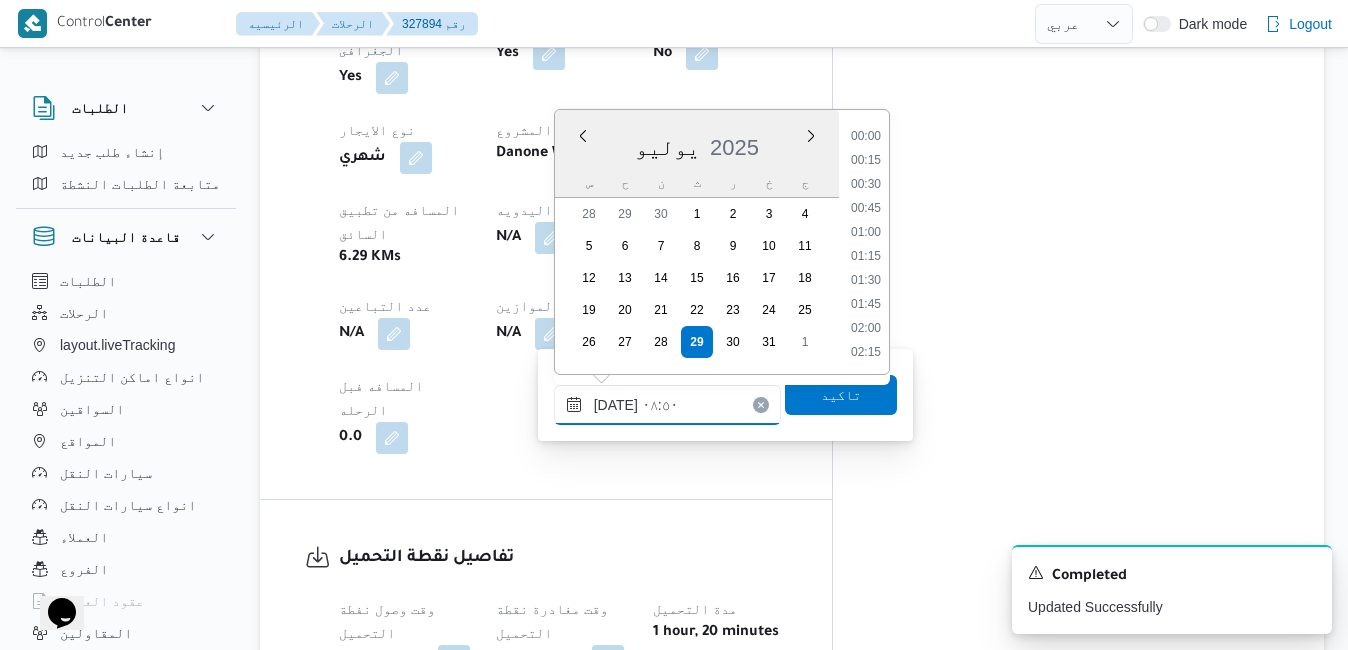 scroll, scrollTop: 718, scrollLeft: 0, axis: vertical 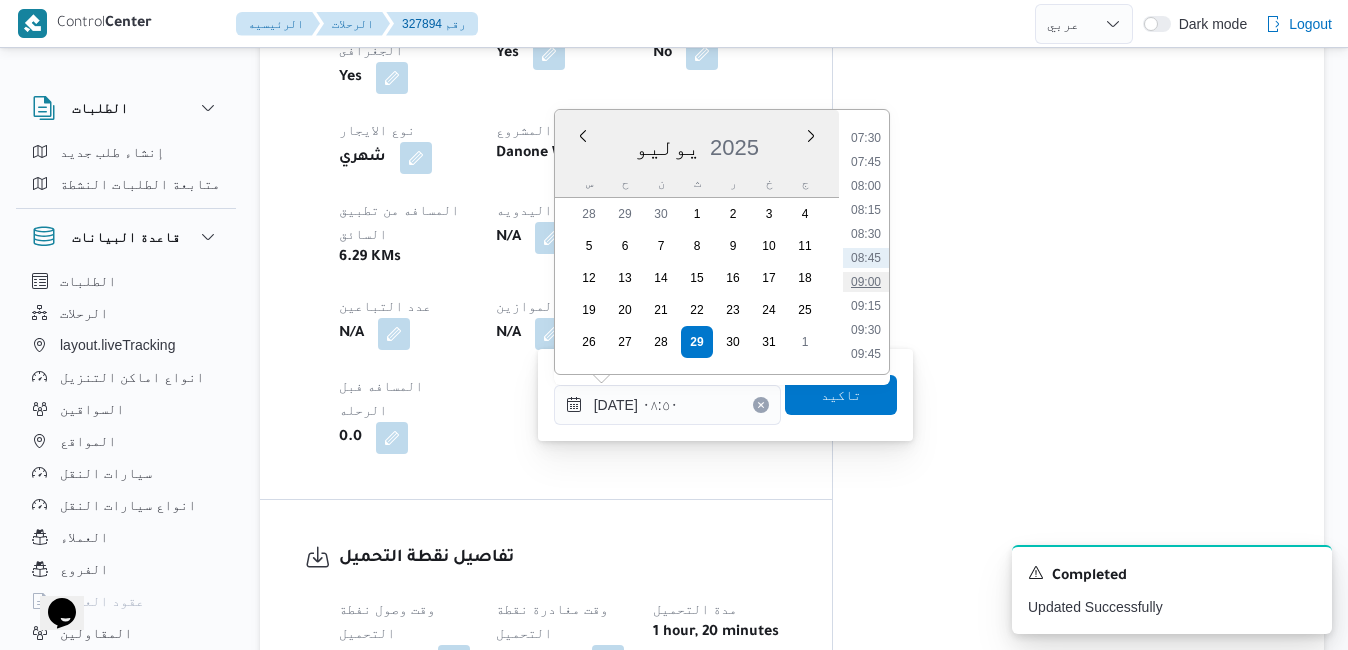 click on "09:00" at bounding box center (866, 282) 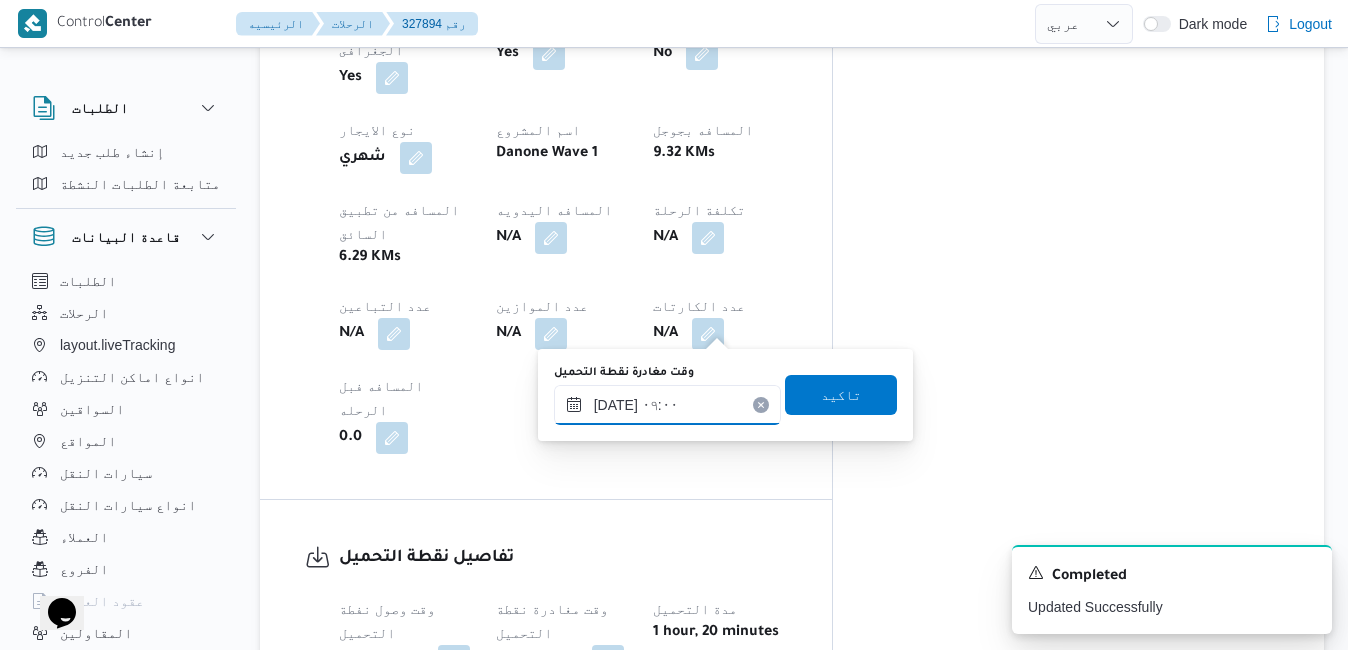 type on "٢٩/٠٧/٢٠٢٥ ٠٩:٠٠" 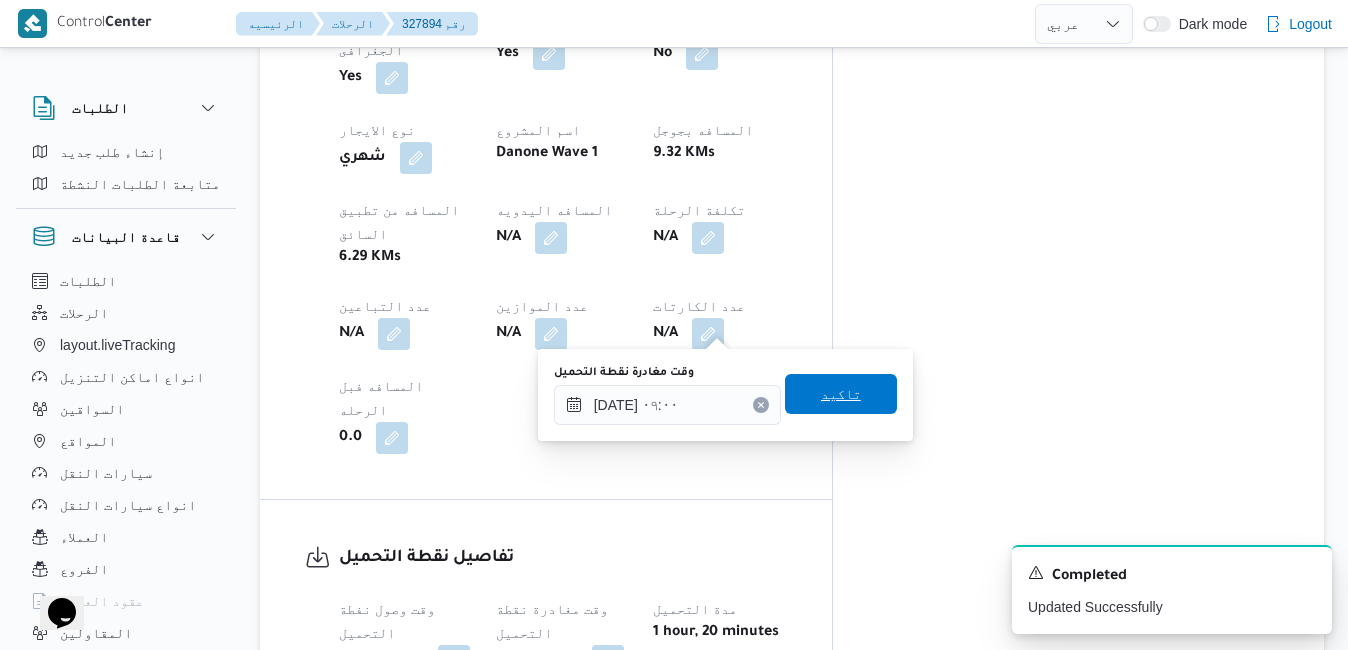 click on "تاكيد" at bounding box center [841, 394] 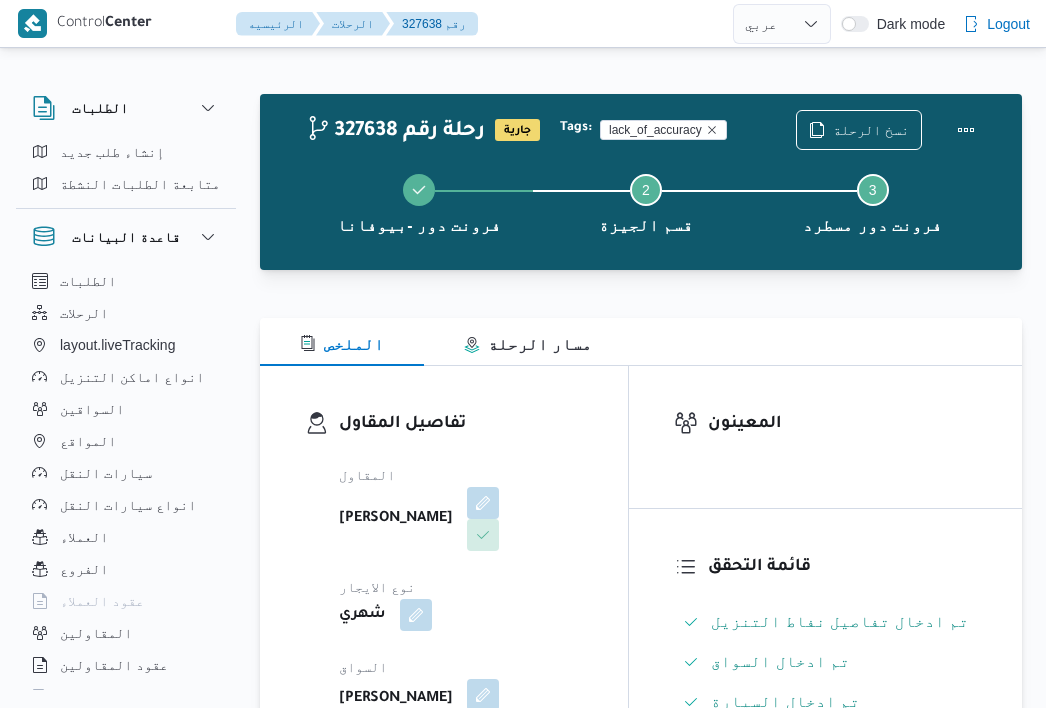 select on "ar" 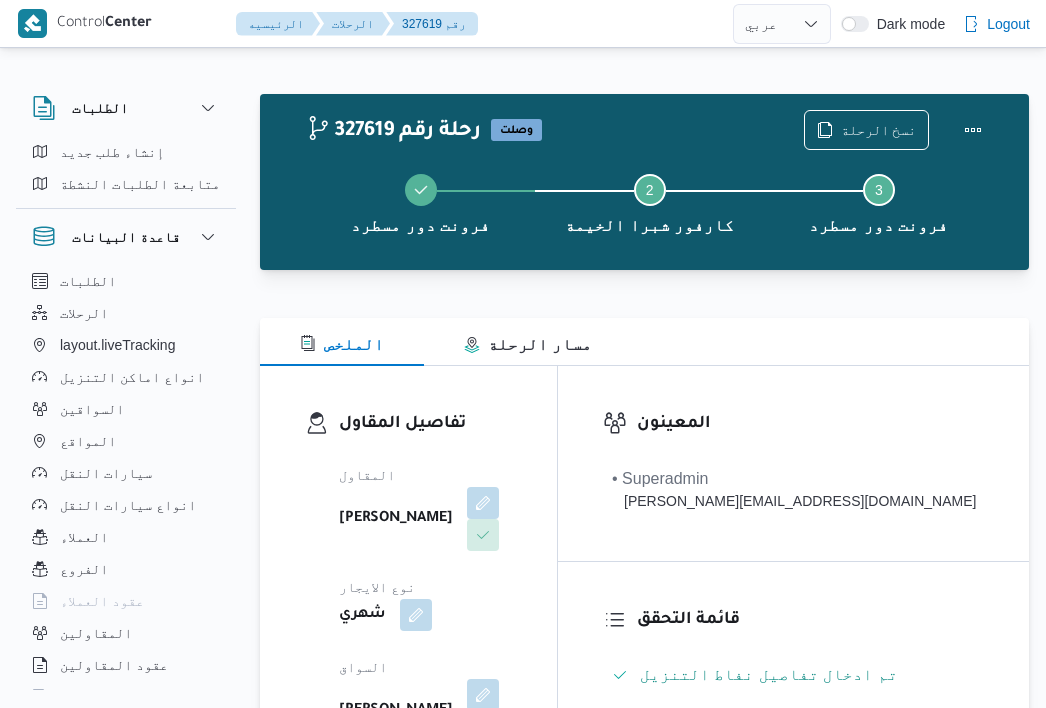 select on "ar" 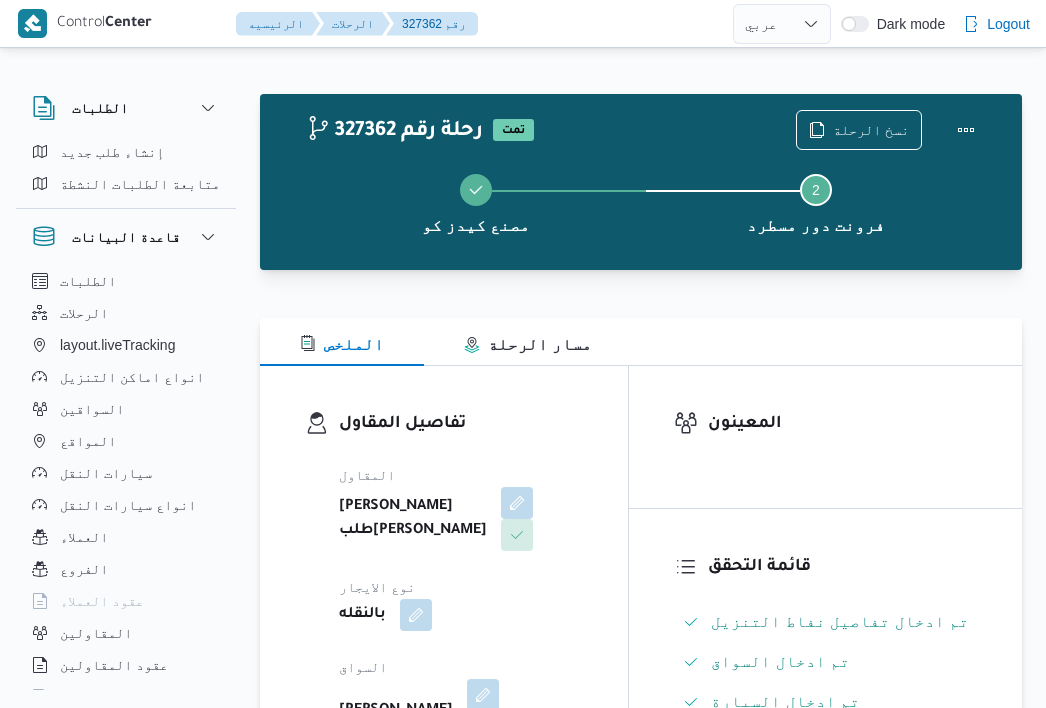 select on "ar" 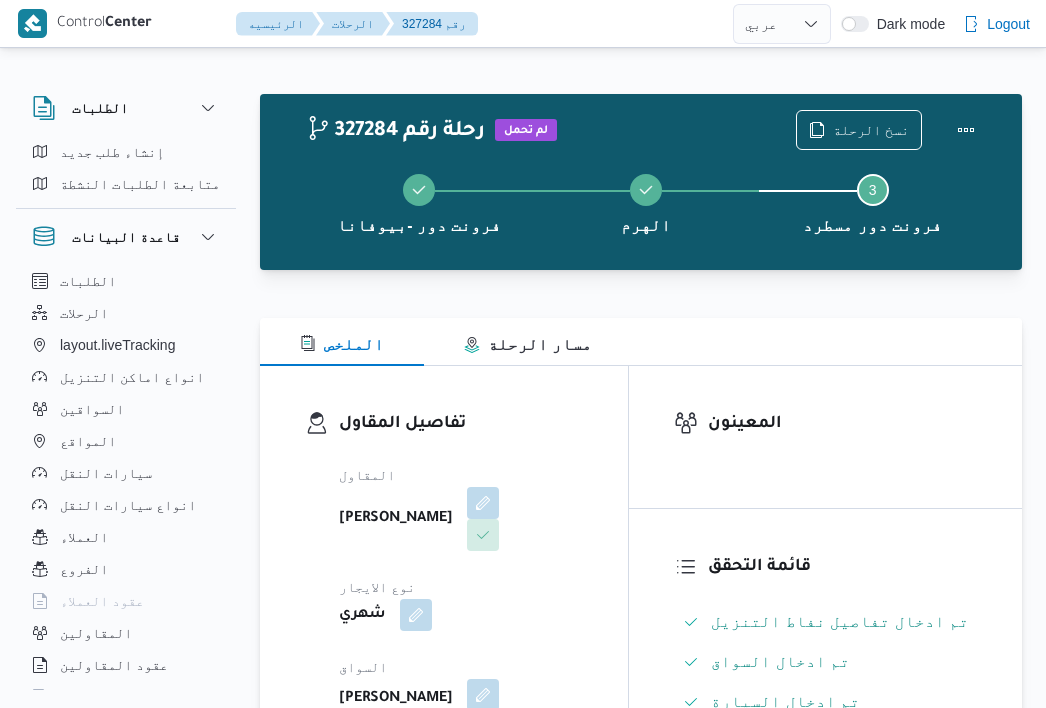 select on "ar" 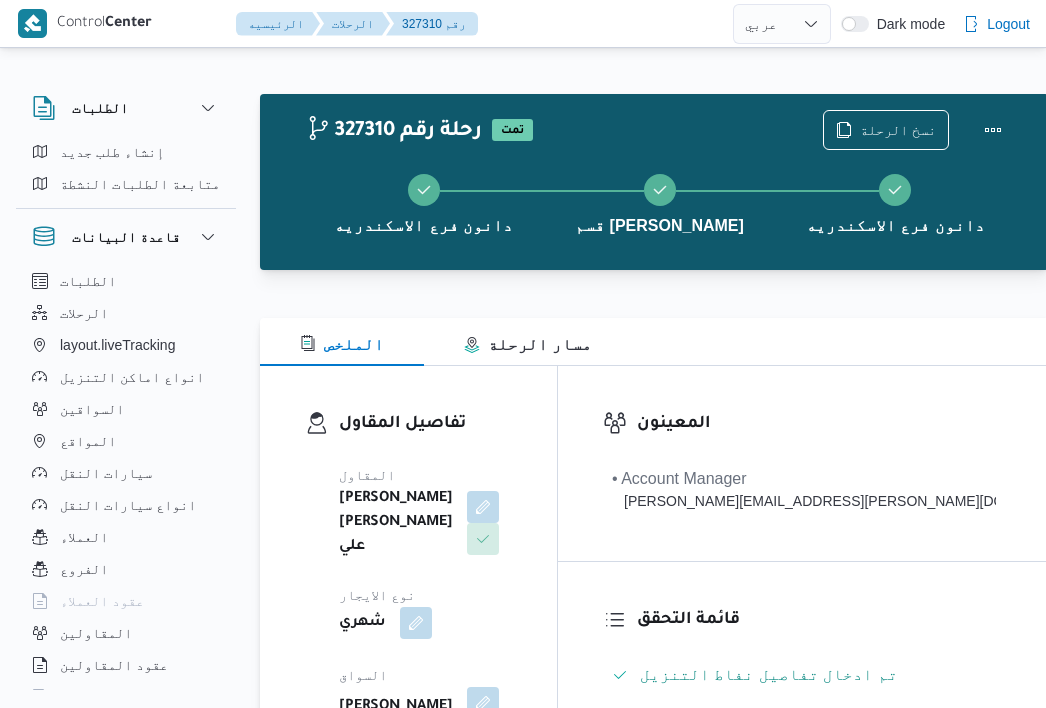 select on "ar" 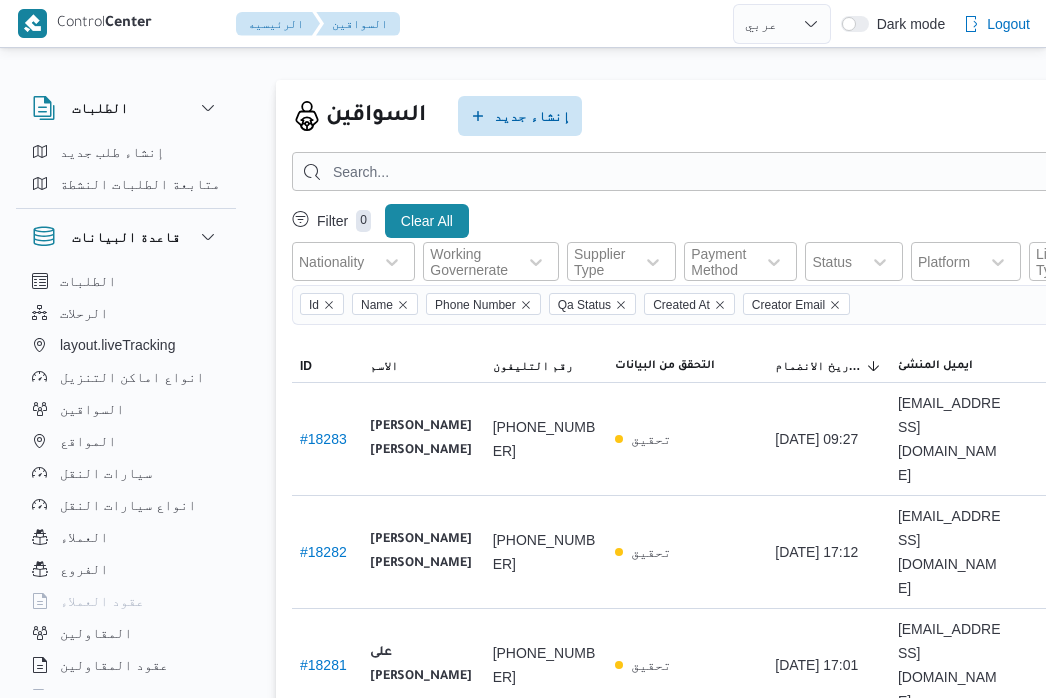 select on "ar" 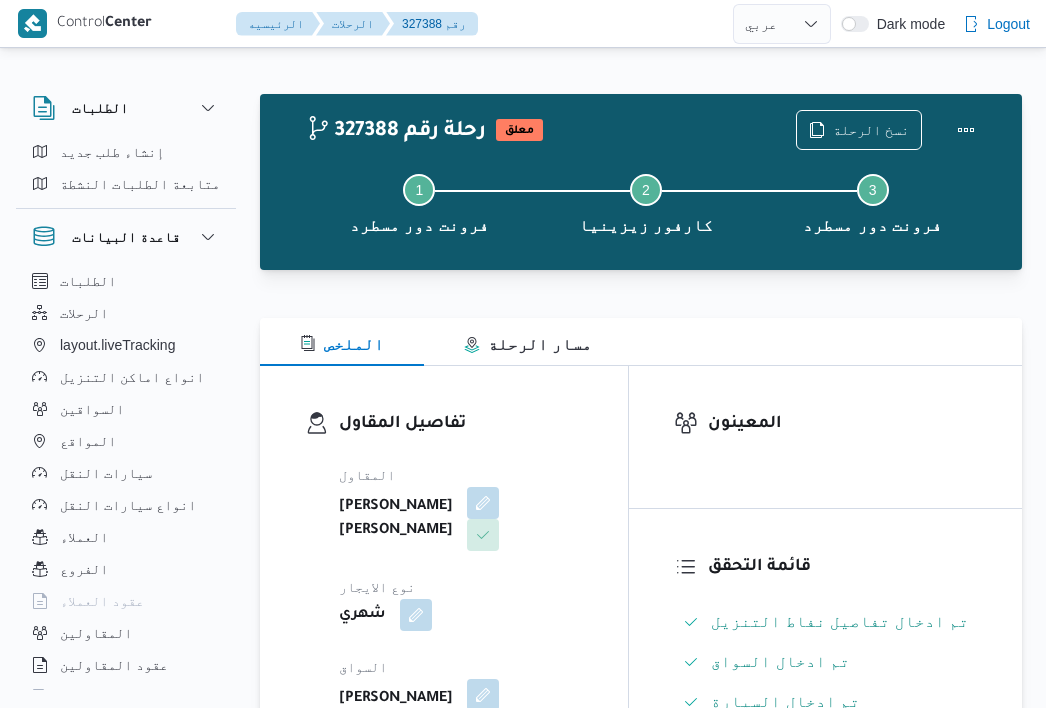 select on "ar" 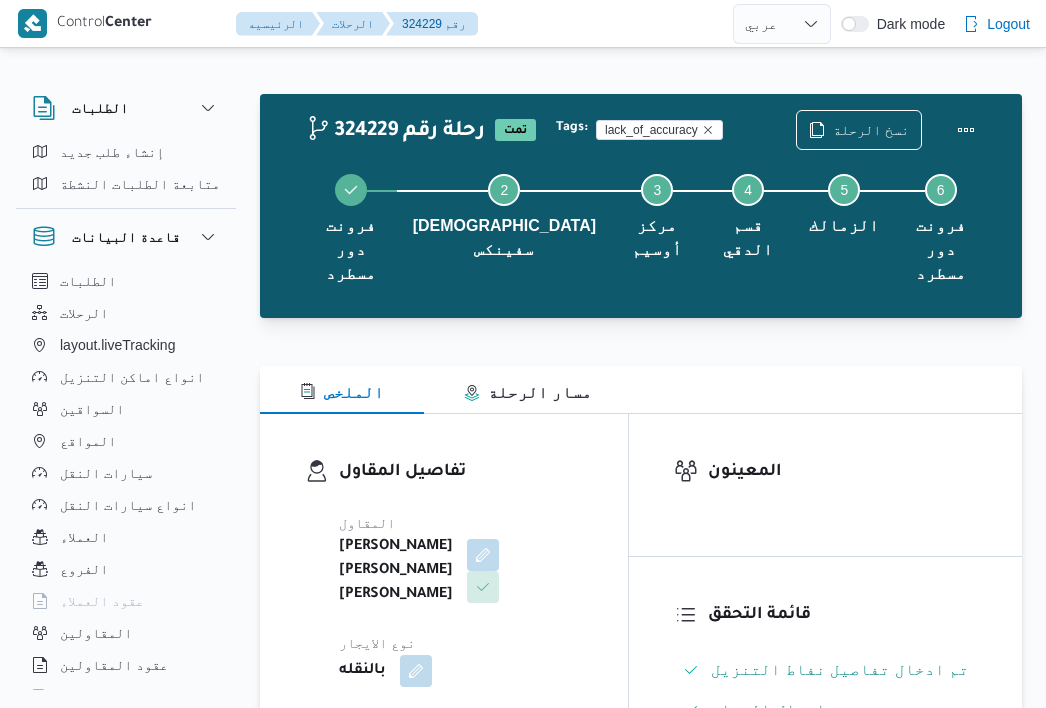 select on "ar" 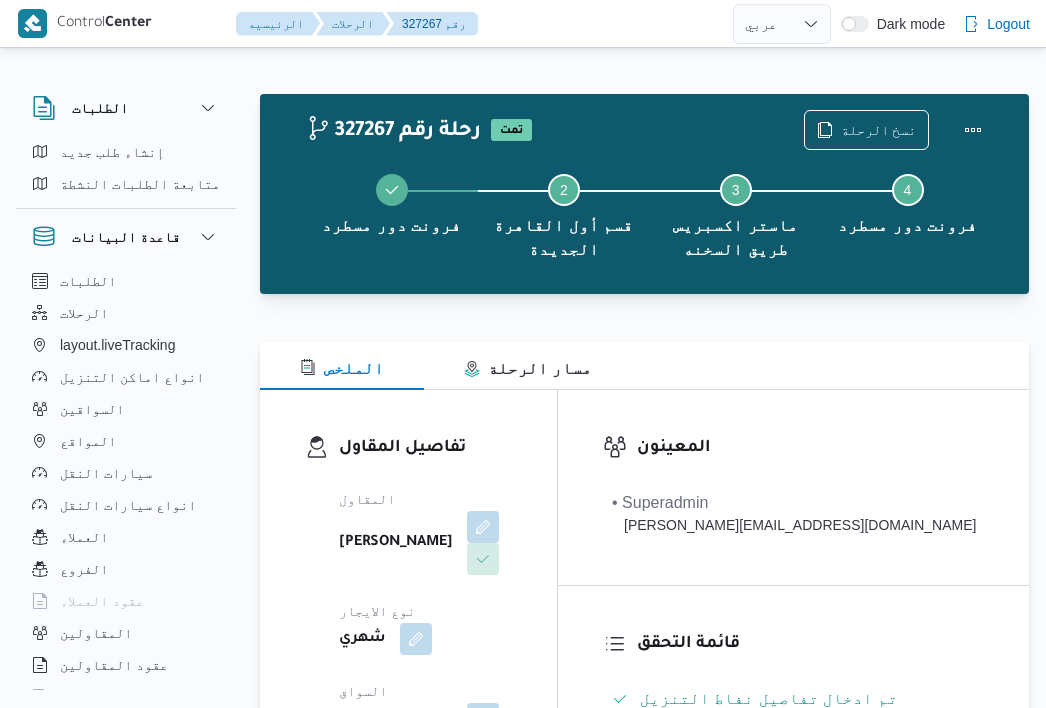 select on "ar" 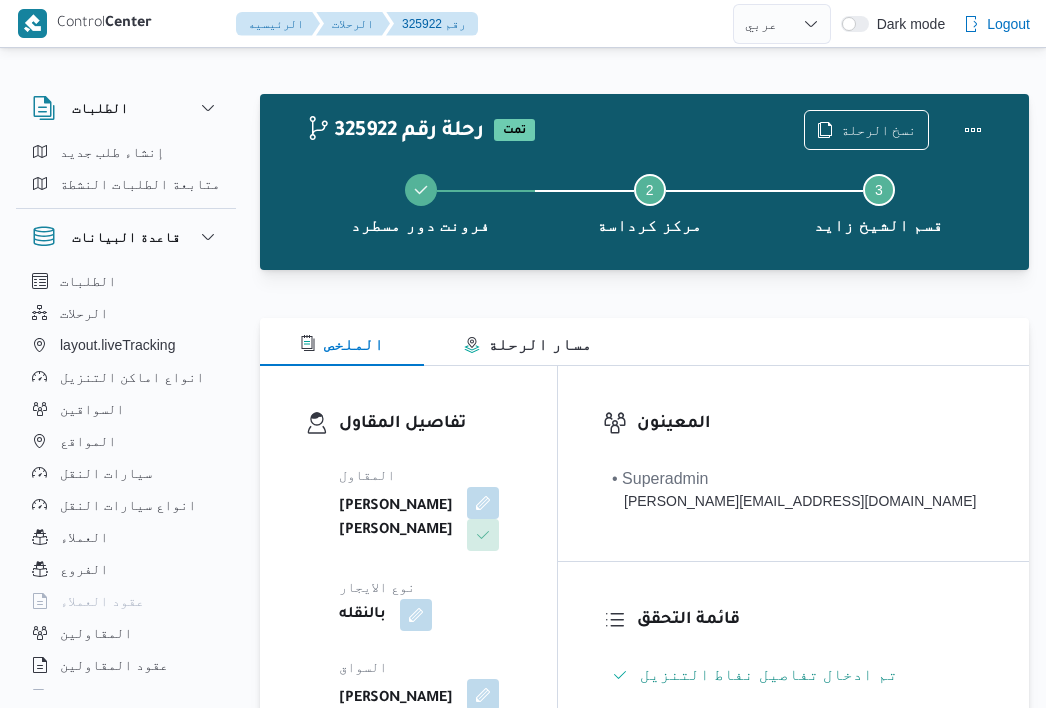 select on "ar" 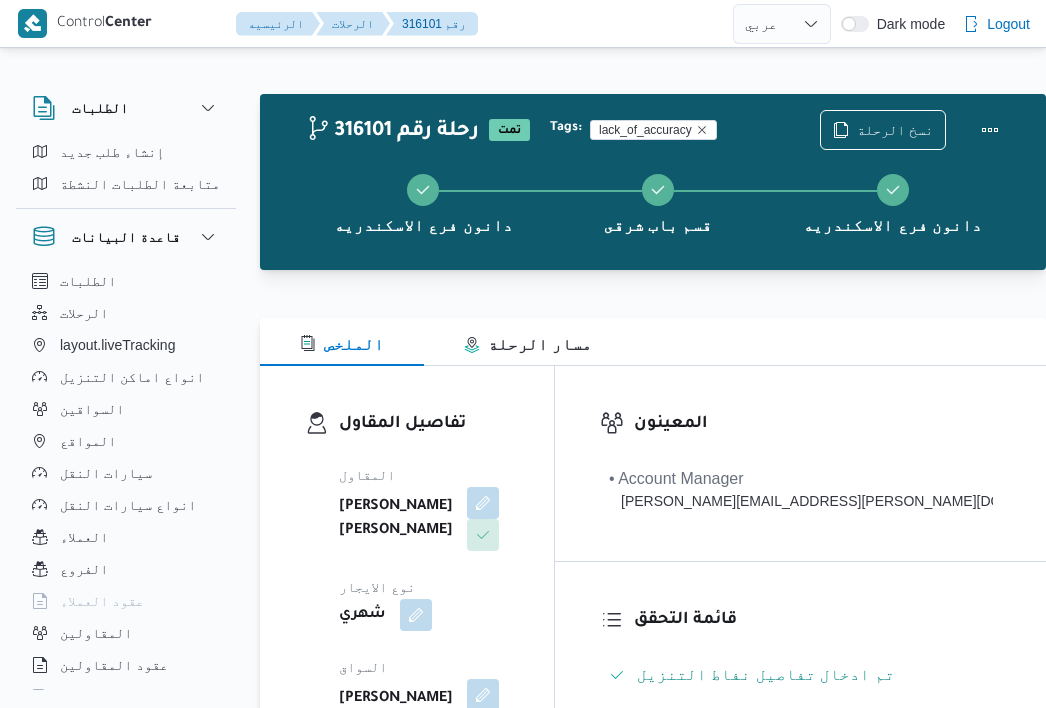 select on "ar" 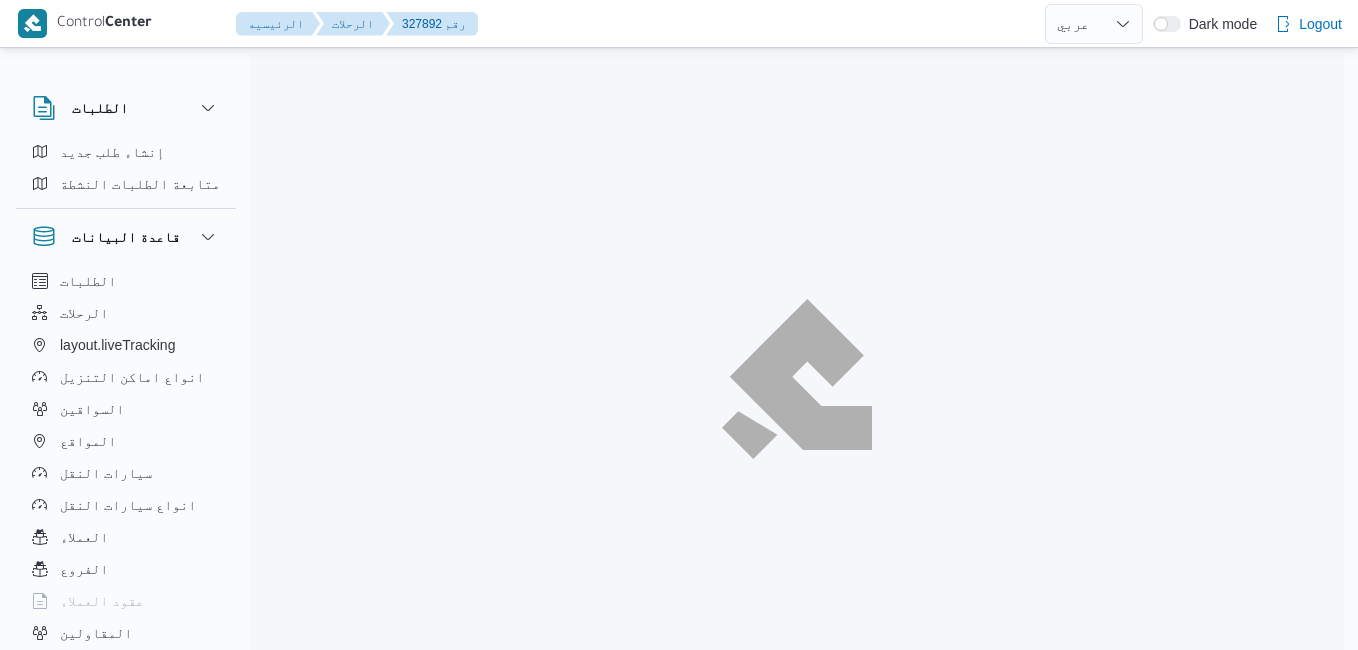 select on "ar" 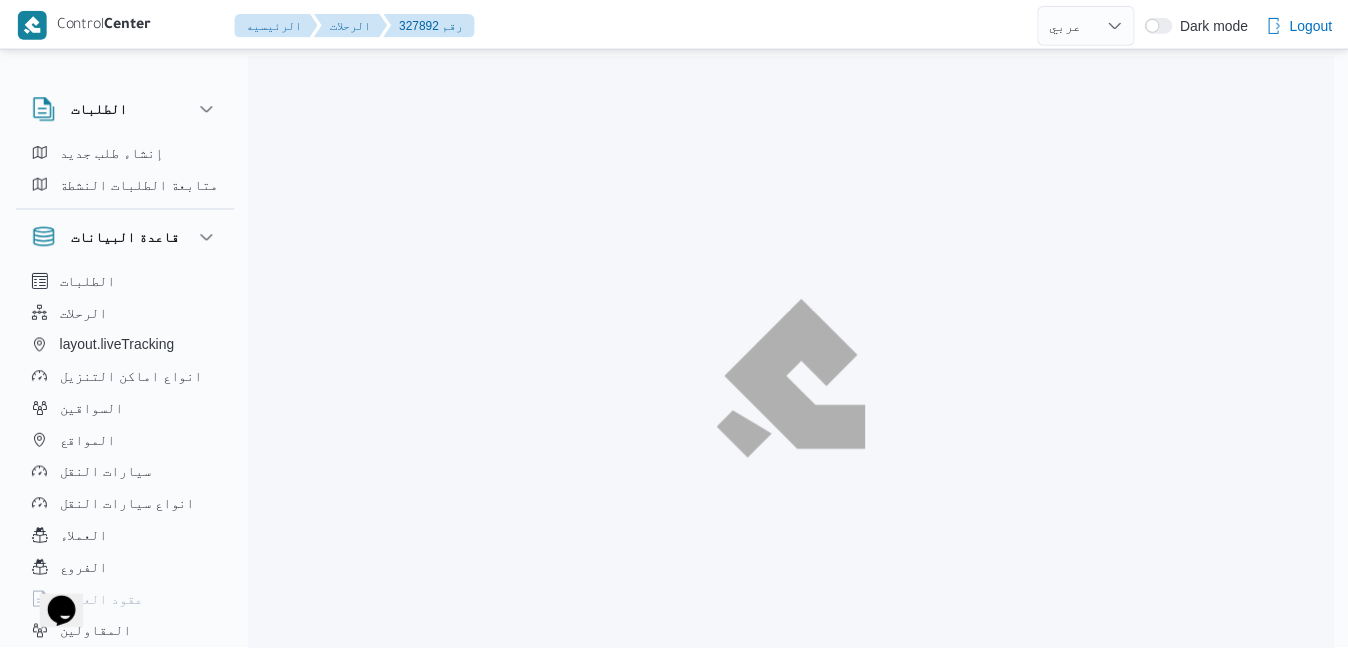 scroll, scrollTop: 0, scrollLeft: 0, axis: both 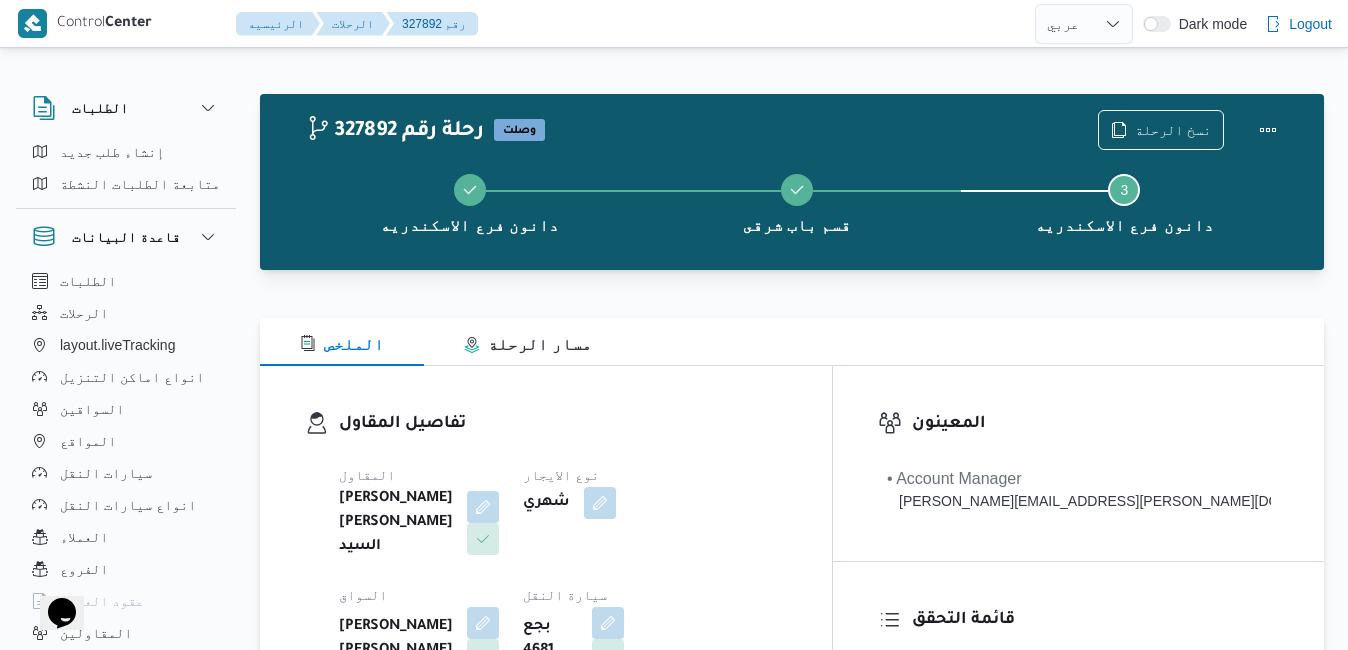 click on "تفاصيل المقاول" at bounding box center [563, 424] 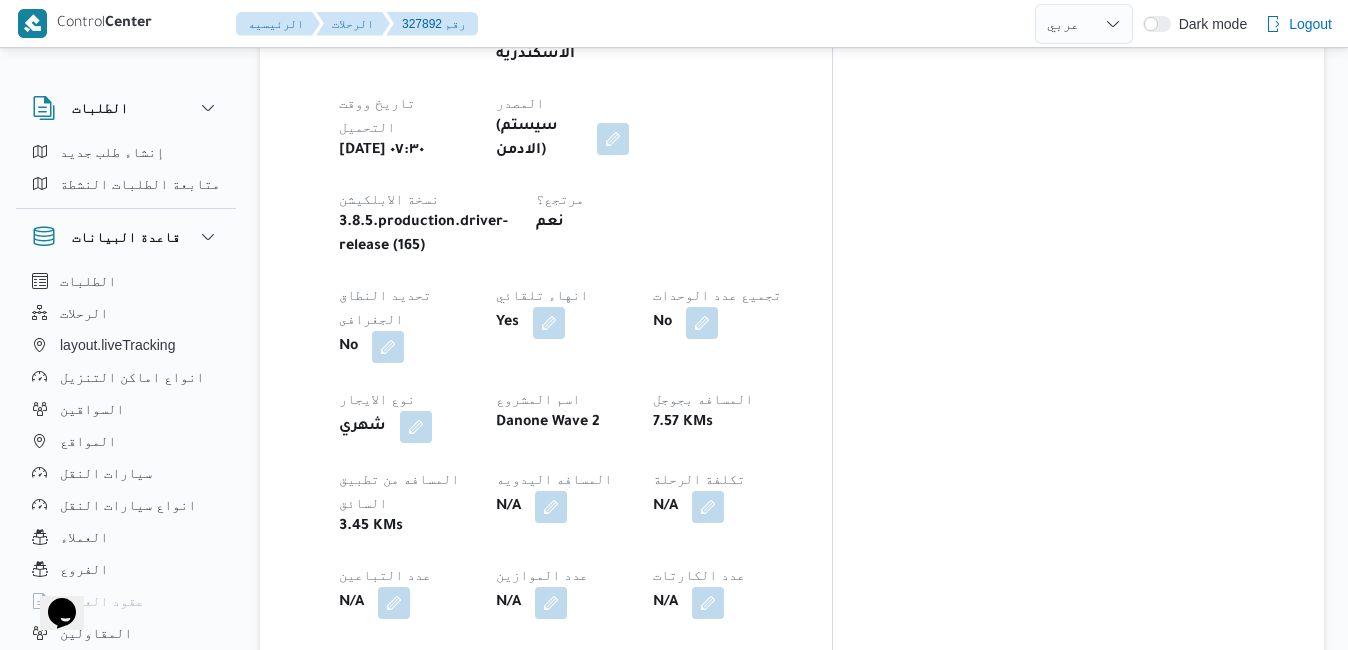 scroll, scrollTop: 1160, scrollLeft: 0, axis: vertical 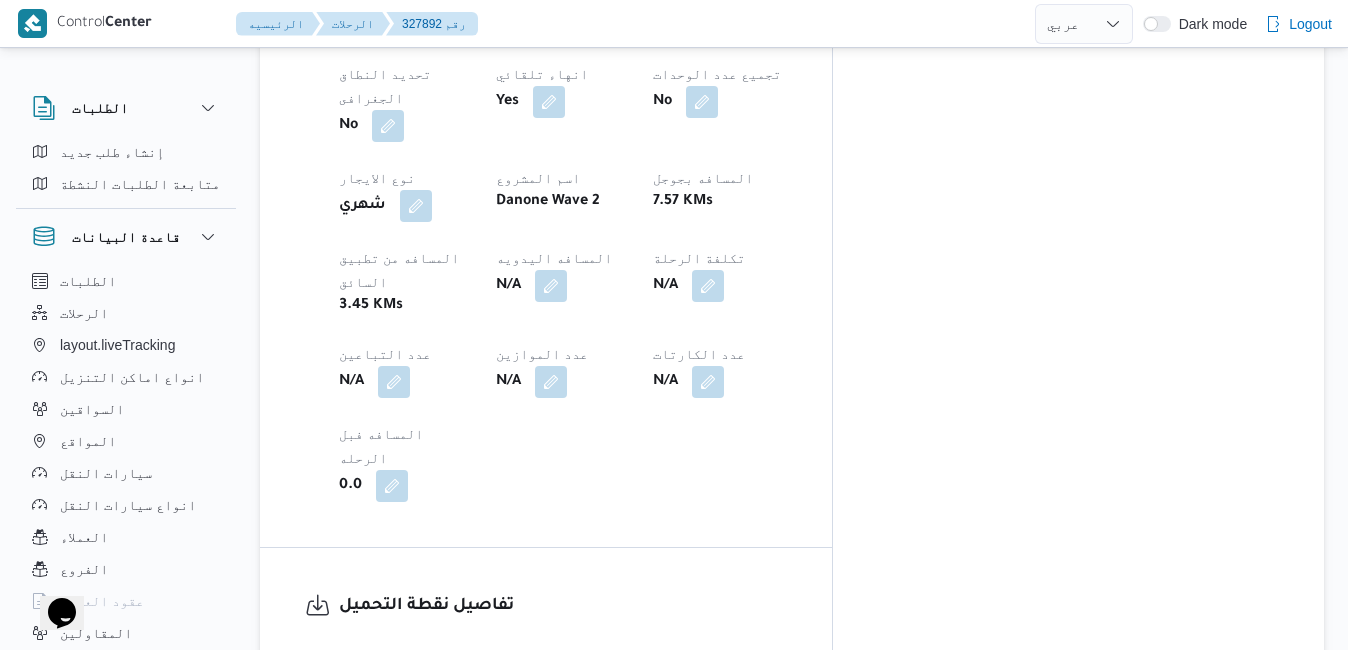 click at bounding box center (453, 708) 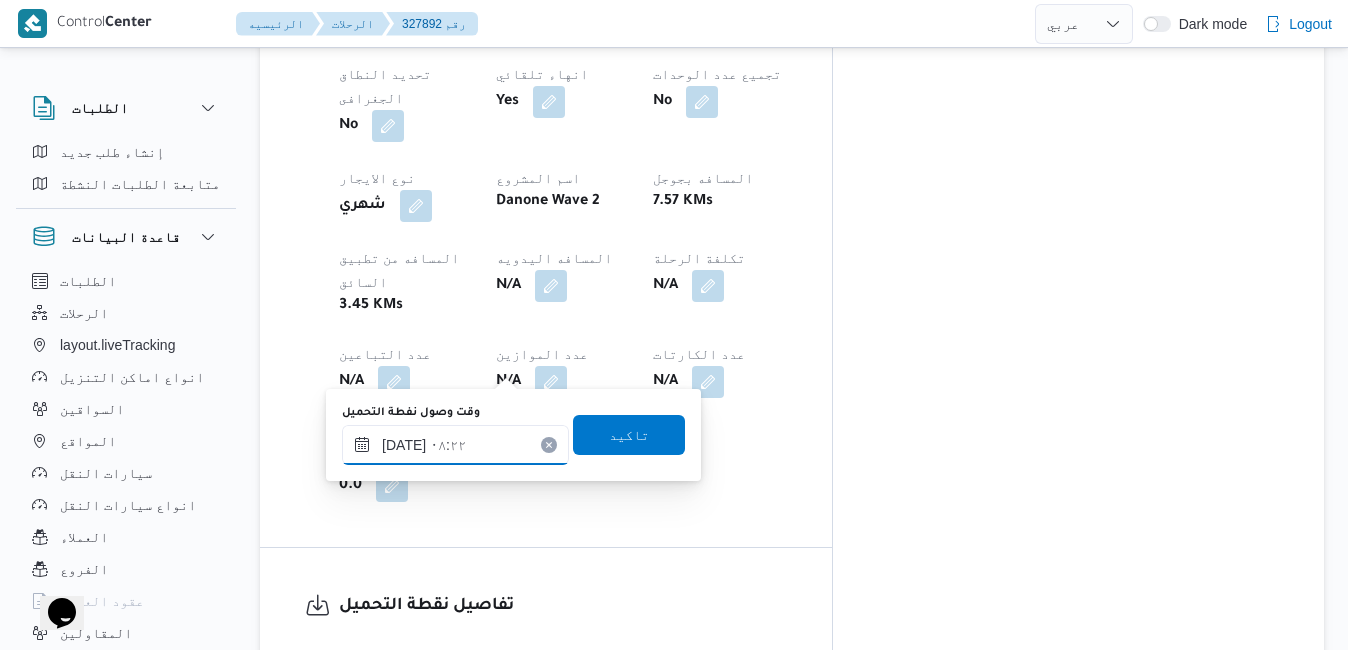 click on "٢٩/٠٧/٢٠٢٥ ٠٨:٢٢" at bounding box center (455, 445) 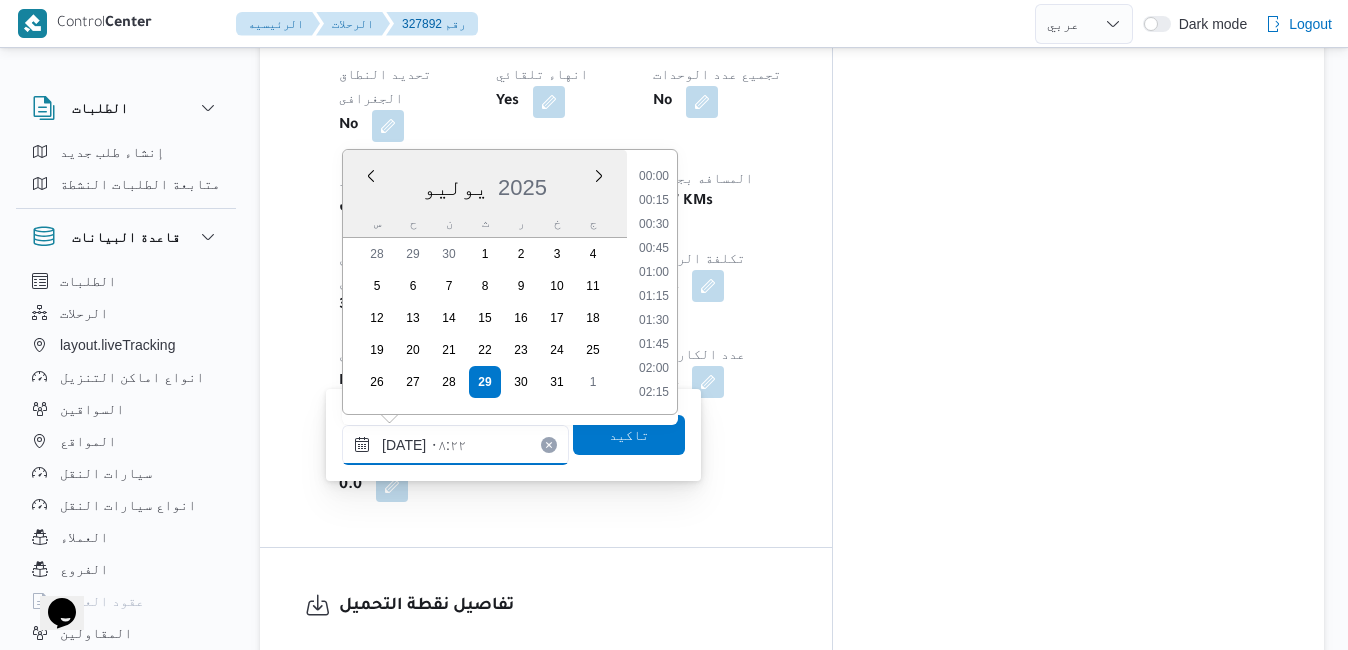 scroll, scrollTop: 670, scrollLeft: 0, axis: vertical 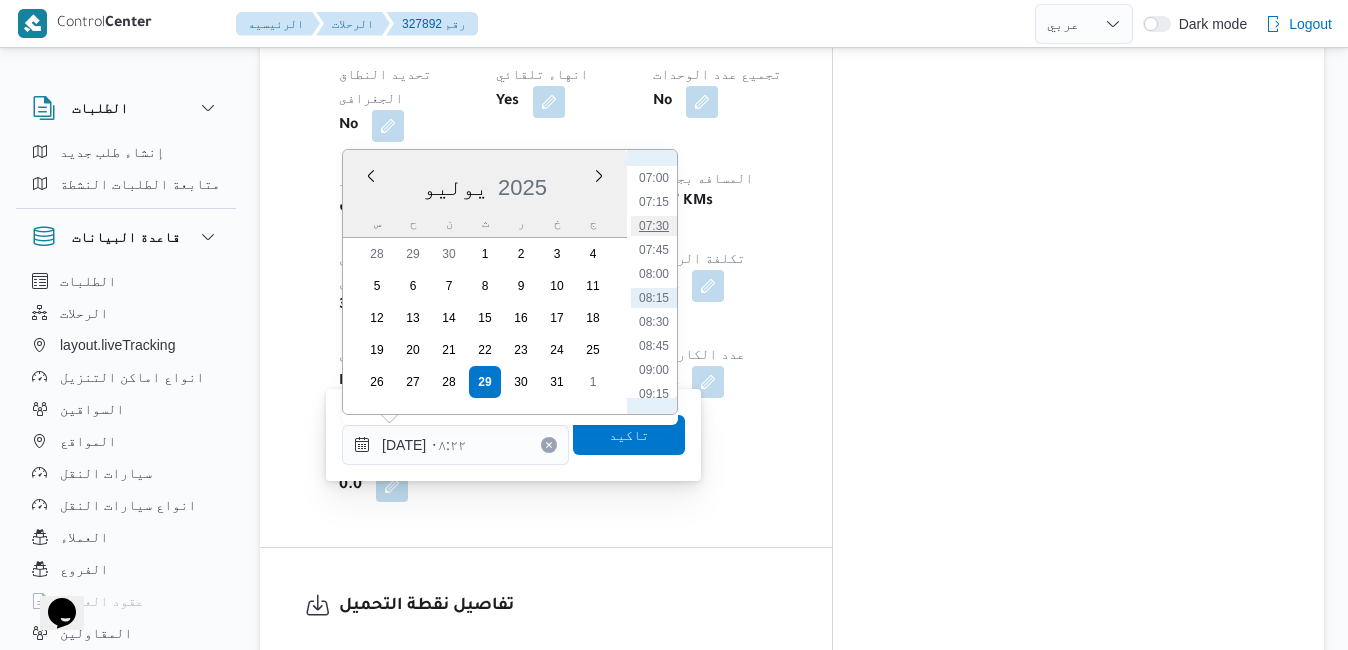 click on "07:30" at bounding box center (654, 226) 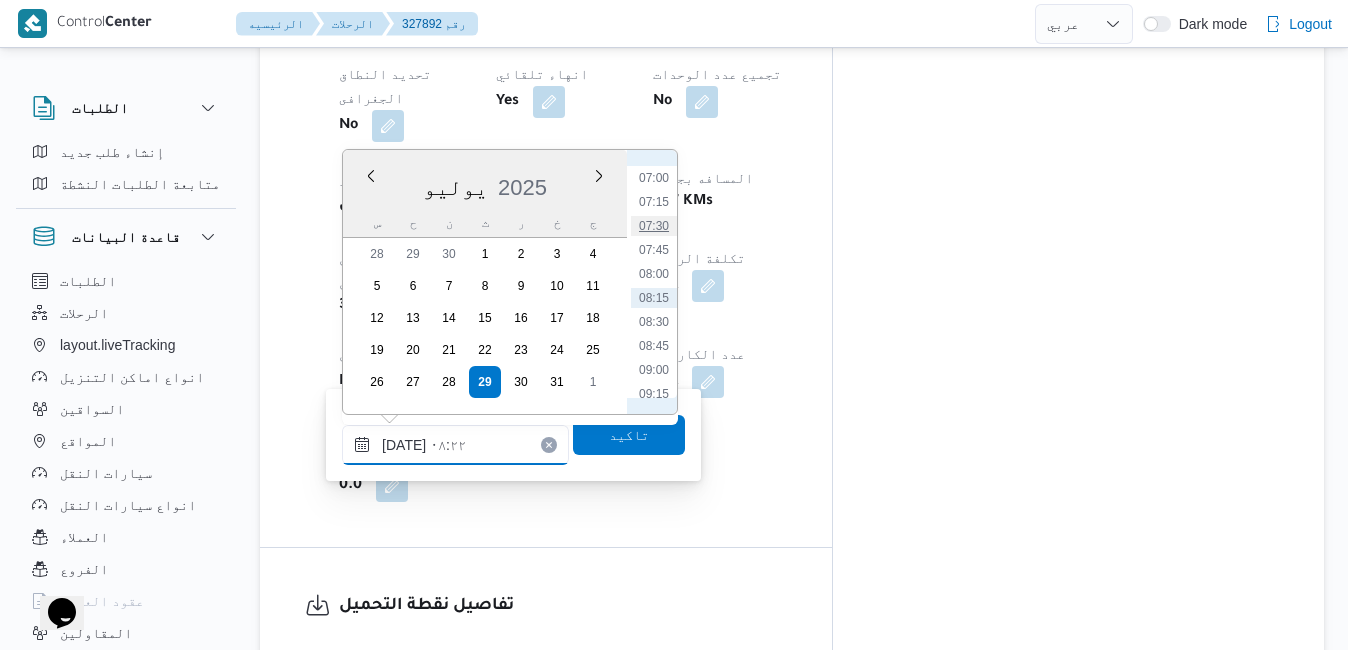 type on "٢٩/٠٧/٢٠٢٥ ٠٧:٣٠" 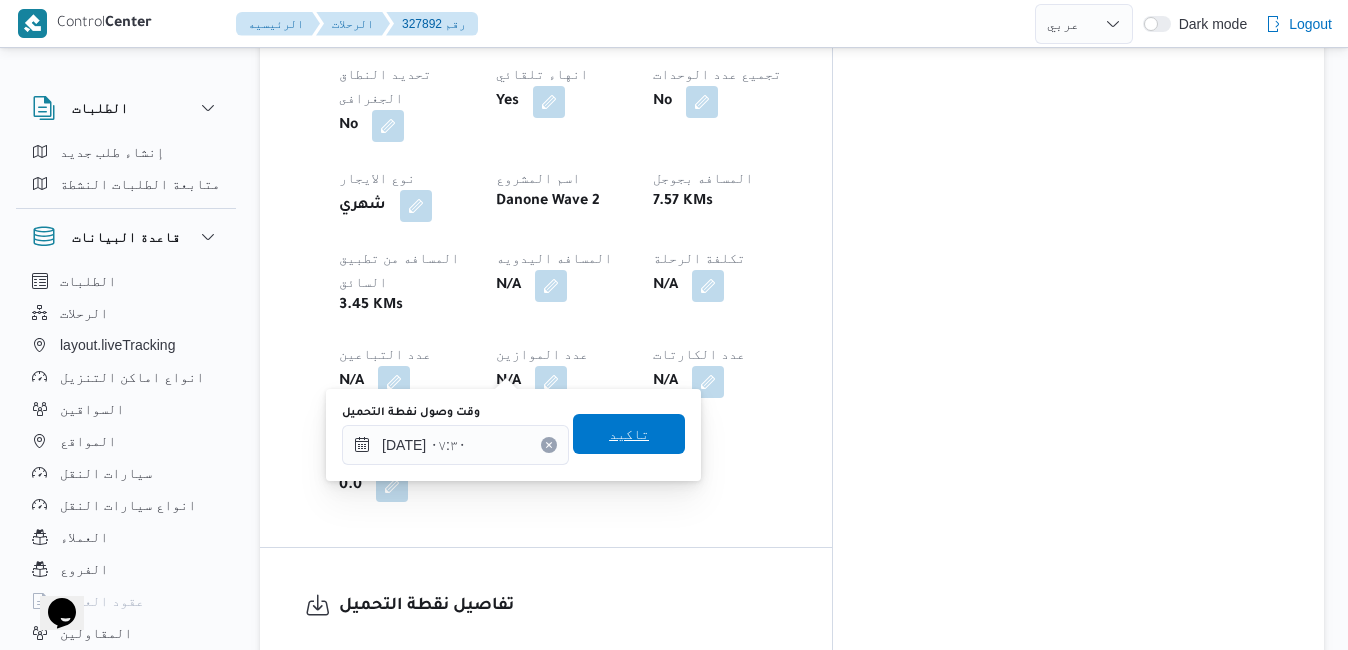 click on "تاكيد" at bounding box center [629, 434] 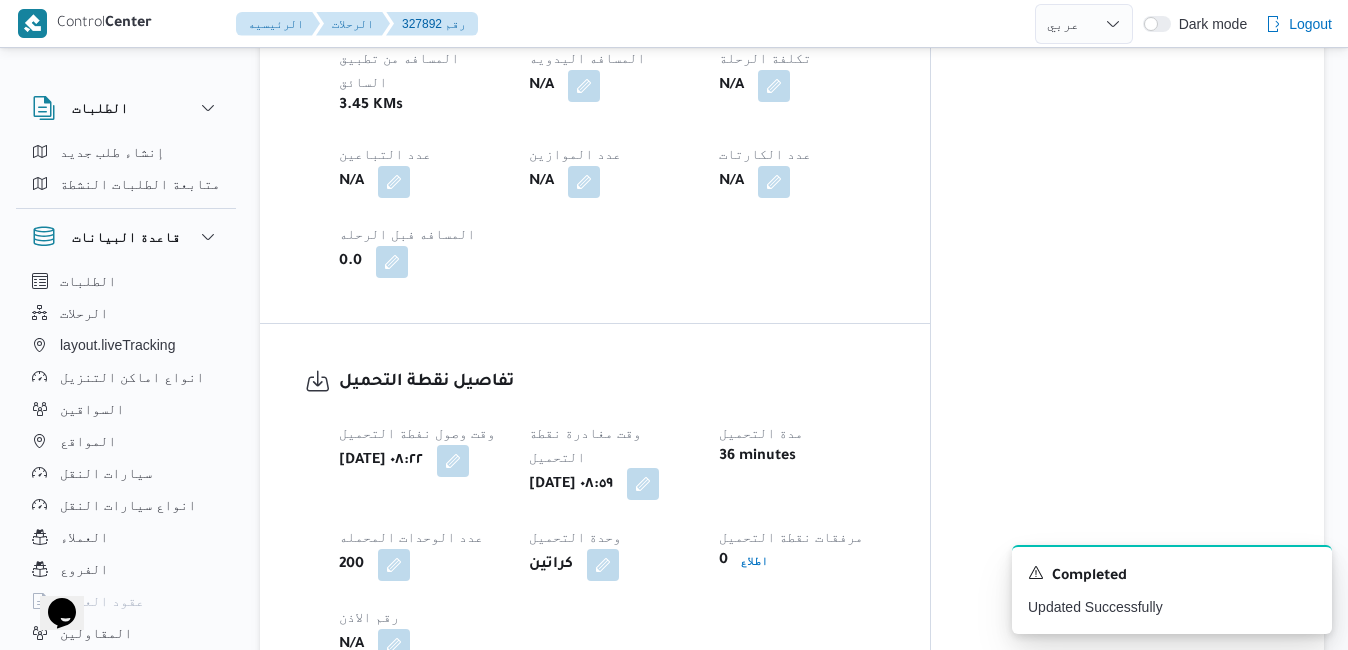 click at bounding box center [643, 484] 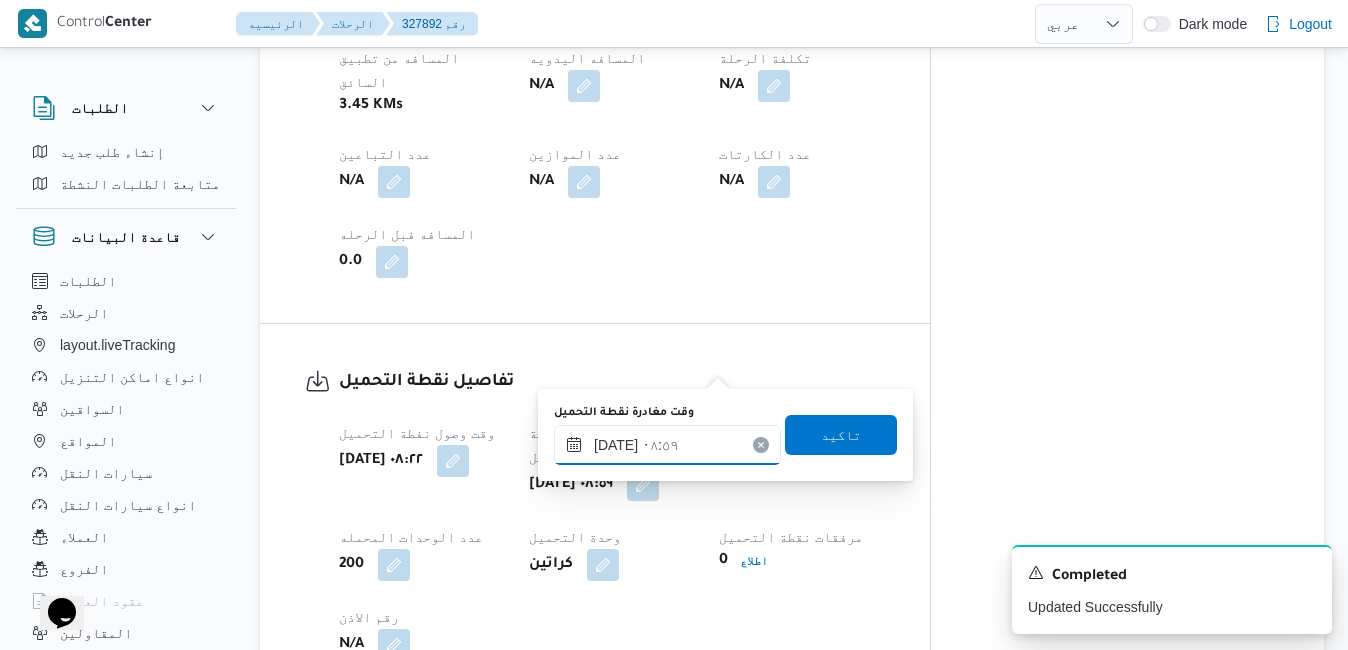 click on "٢٩/٠٧/٢٠٢٥ ٠٨:٥٩" at bounding box center (667, 445) 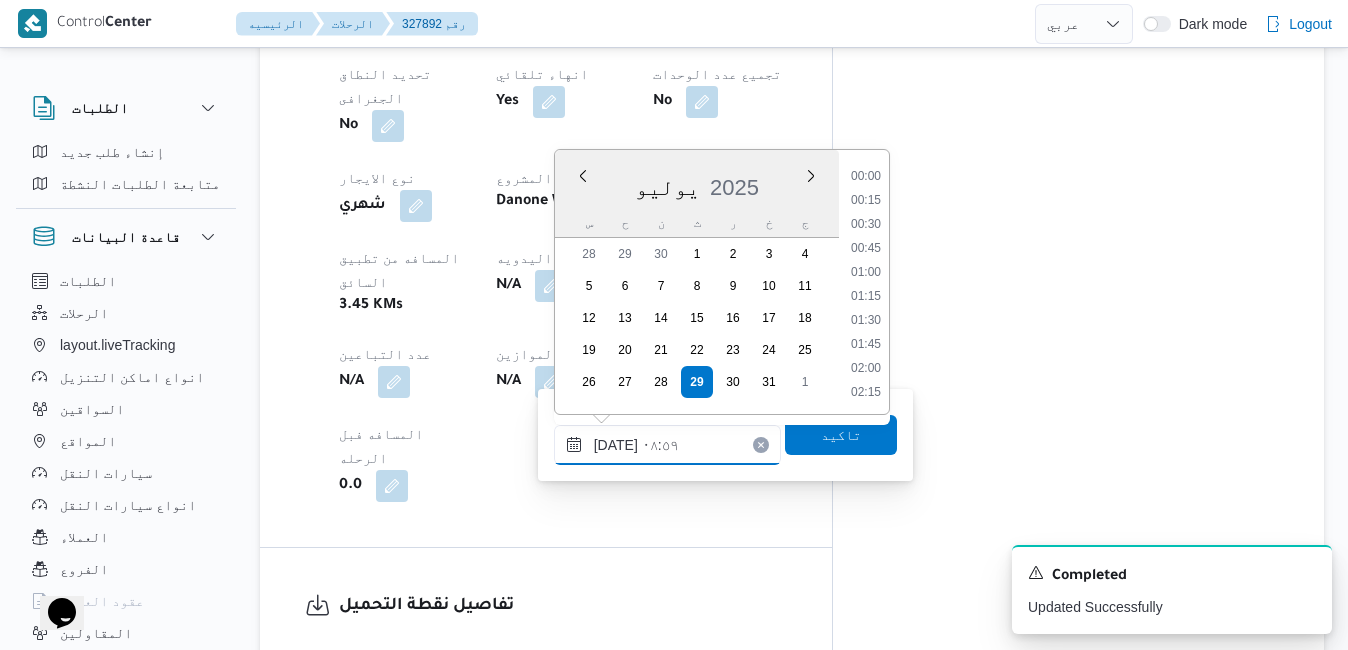 scroll, scrollTop: 718, scrollLeft: 0, axis: vertical 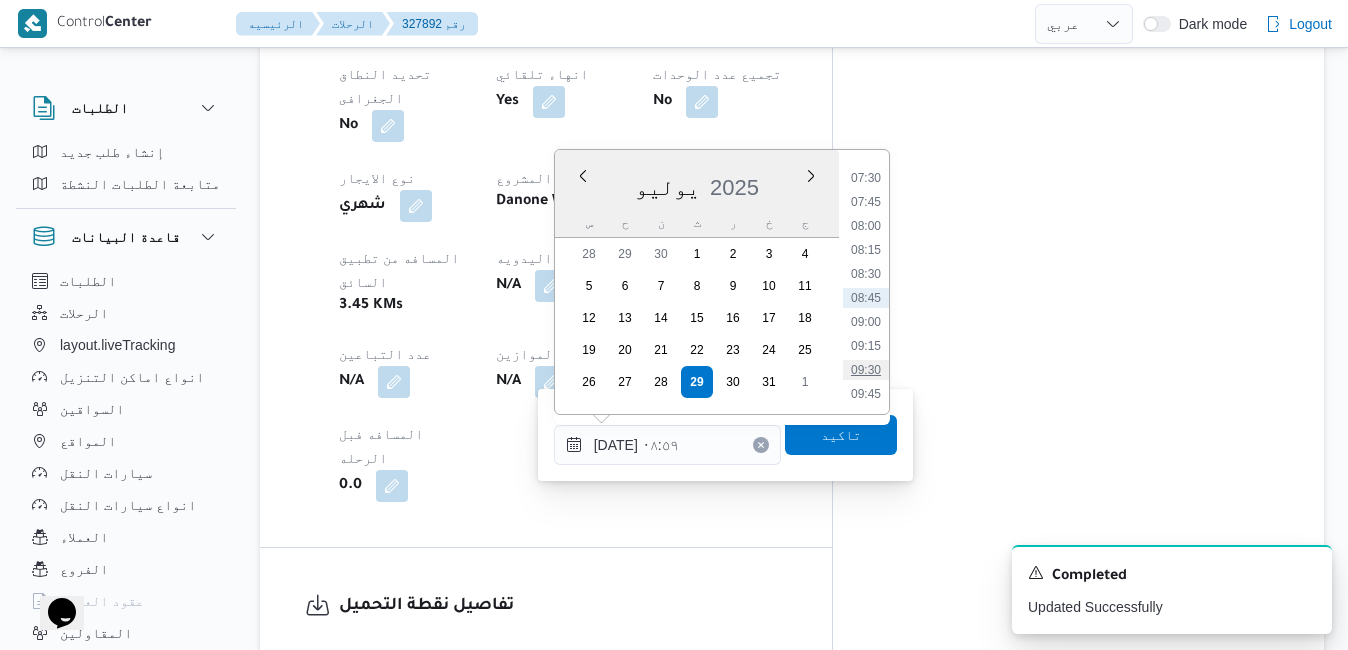 click on "09:30" at bounding box center (866, 370) 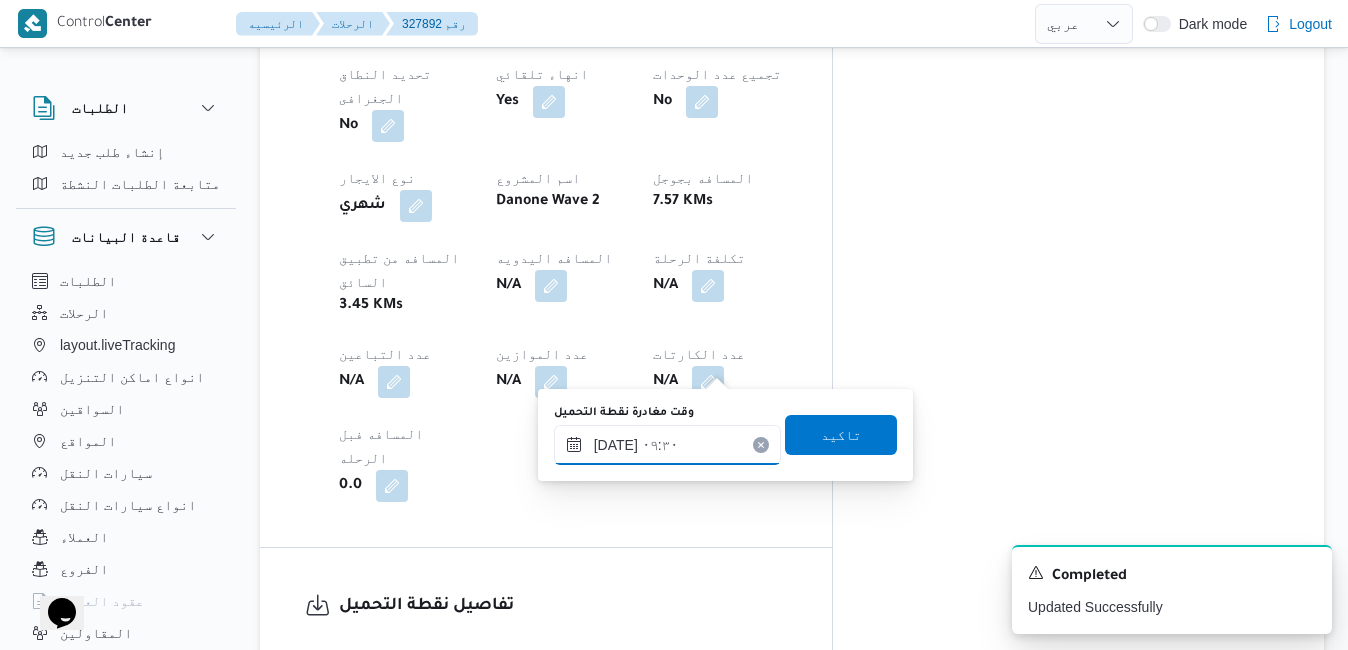 click on "٢٩/٠٧/٢٠٢٥ ٠٩:٣٠" at bounding box center [667, 445] 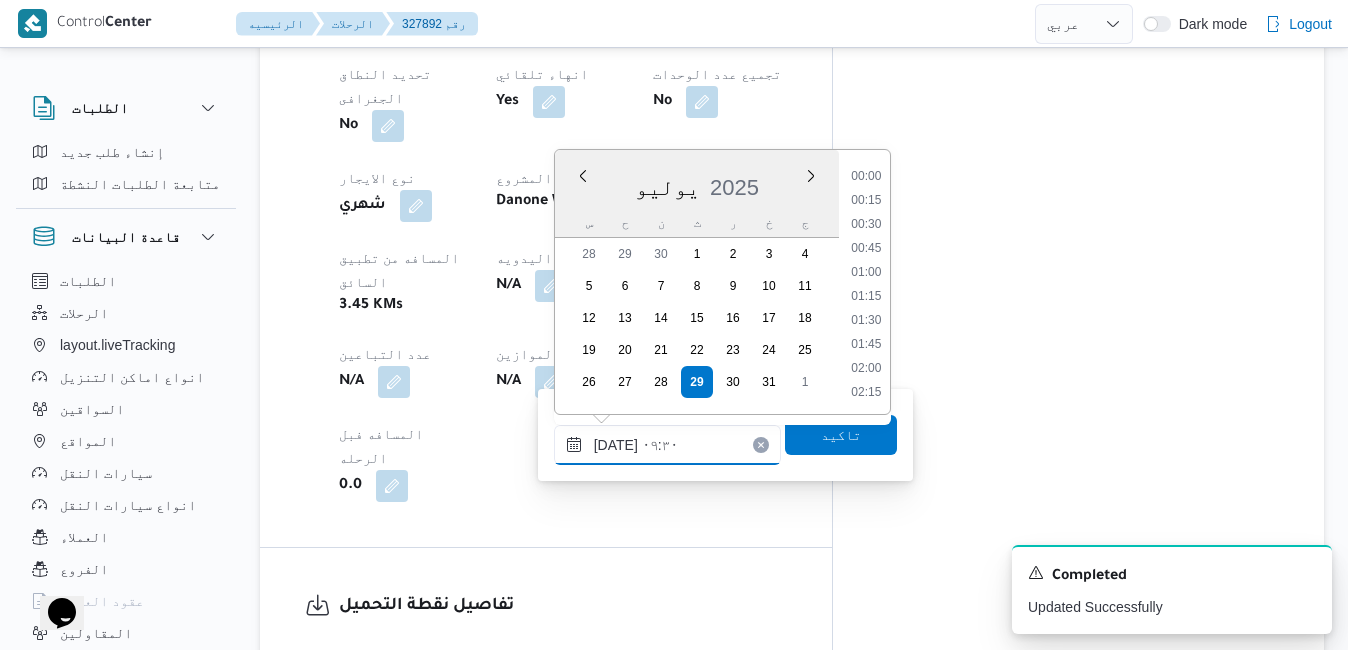 click on "٢٩/٠٧/٢٠٢٥ ٠٩:٣٠" at bounding box center (667, 445) 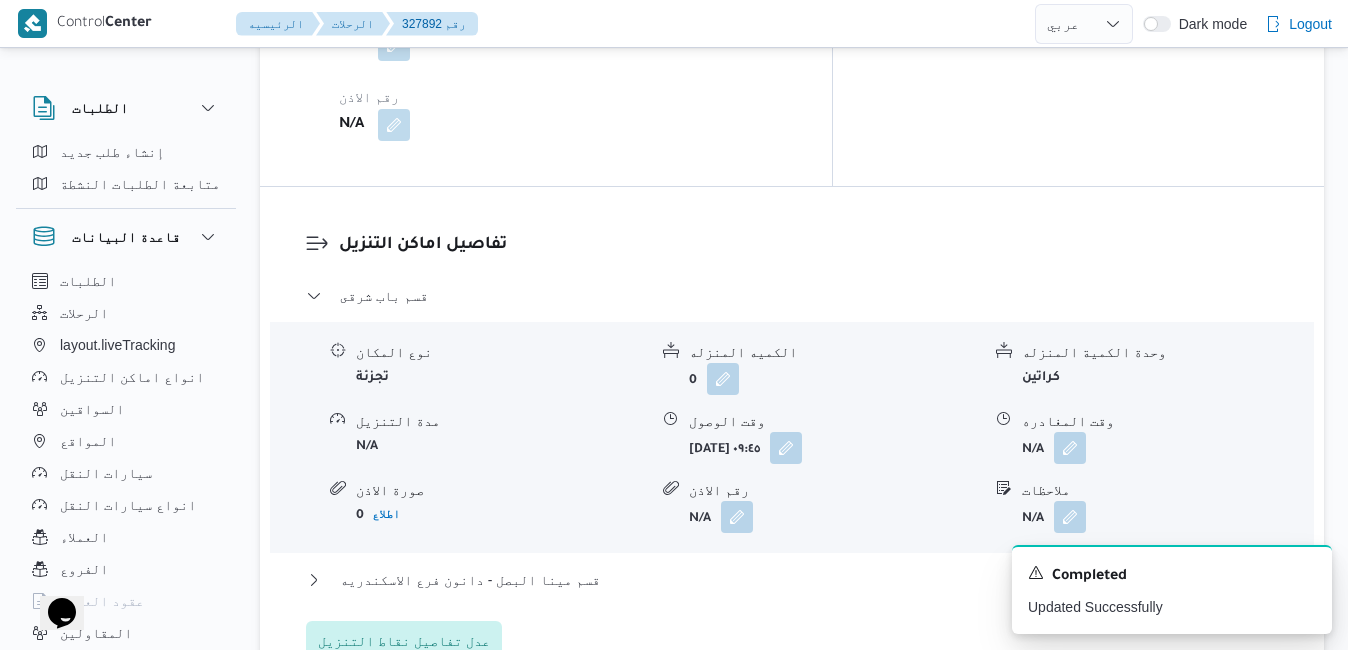 scroll, scrollTop: 1596, scrollLeft: 0, axis: vertical 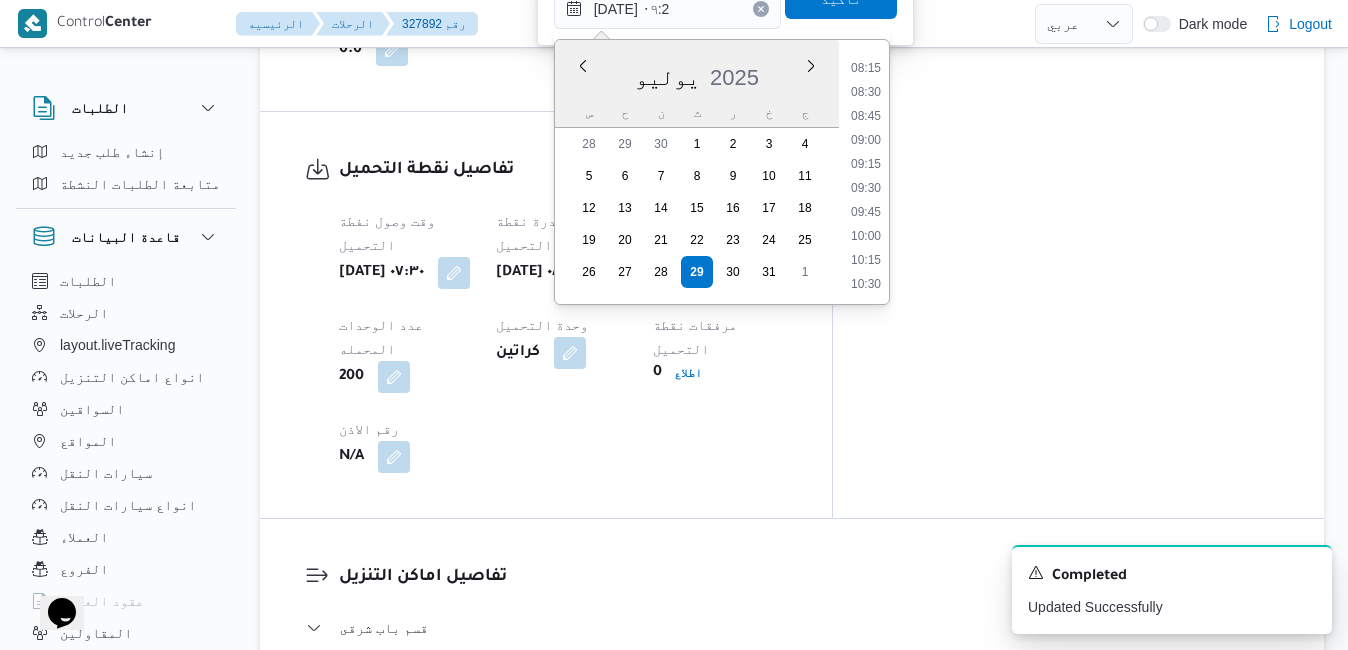 click on "تفاصيل اماكن التنزيل قسم  باب شرقى نوع المكان تجزئة الكميه المنزله 0 وحدة الكمية المنزله كراتين مدة التنزيل N/A وقت الوصول ثلاثاء ٢٩ يوليو ٢٠٢٥ ٠٩:٤٥ وقت المغادره N/A صورة الاذن 0 اطلاع رقم الاذن N/A ملاحظات N/A قسم مينا البصل -
دانون فرع الاسكندريه  نوع المكان مصانع و مخازن الكميه المنزله 0 وحدة الكمية المنزله كراتين مدة التنزيل N/A وقت الوصول N/A وقت المغادره N/A صورة الاذن 0 اطلاع رقم الاذن N/A ملاحظات N/A عدل تفاصيل نقاط التنزيل" at bounding box center (792, 778) 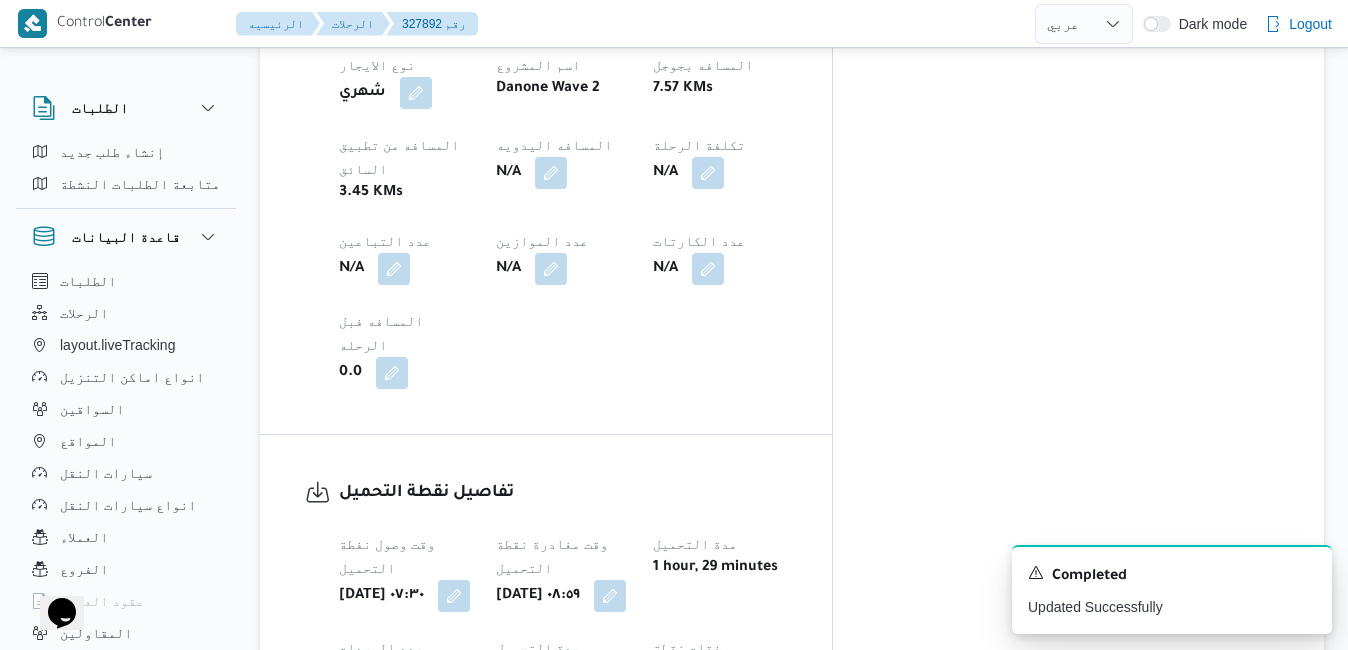 scroll, scrollTop: 1225, scrollLeft: 0, axis: vertical 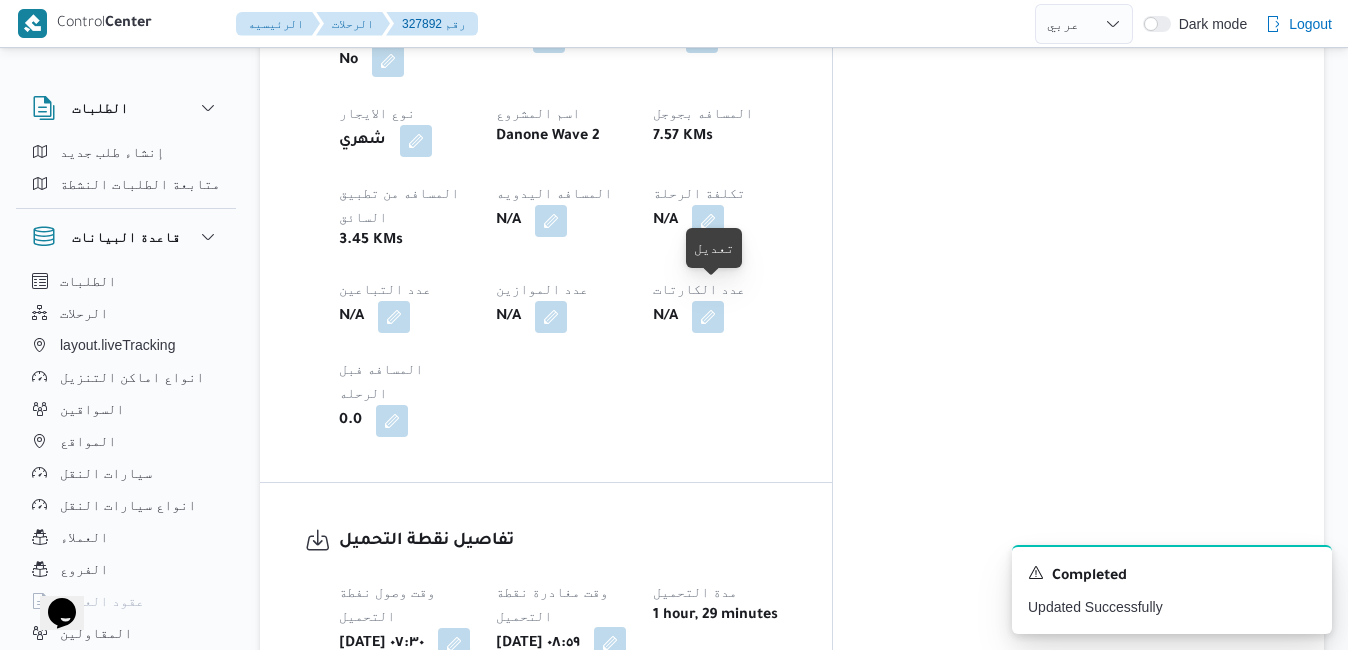 click at bounding box center [610, 643] 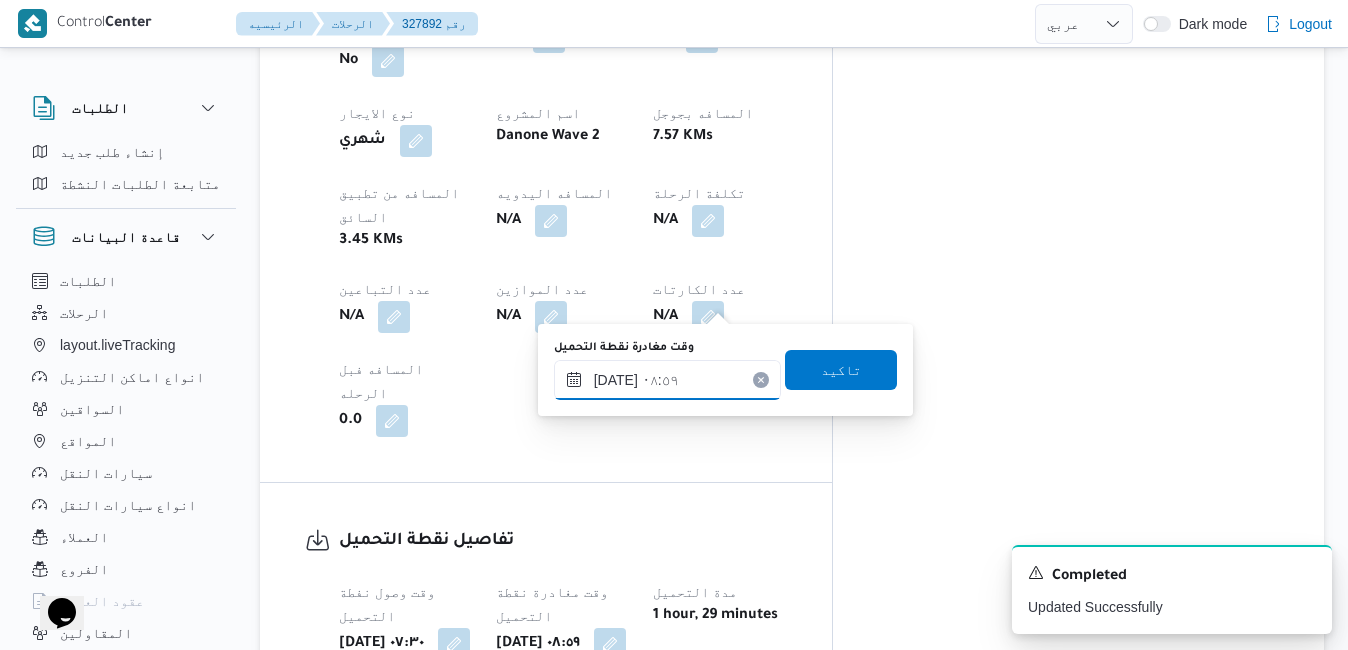 click on "٢٩/٠٧/٢٠٢٥ ٠٨:٥٩" at bounding box center [667, 380] 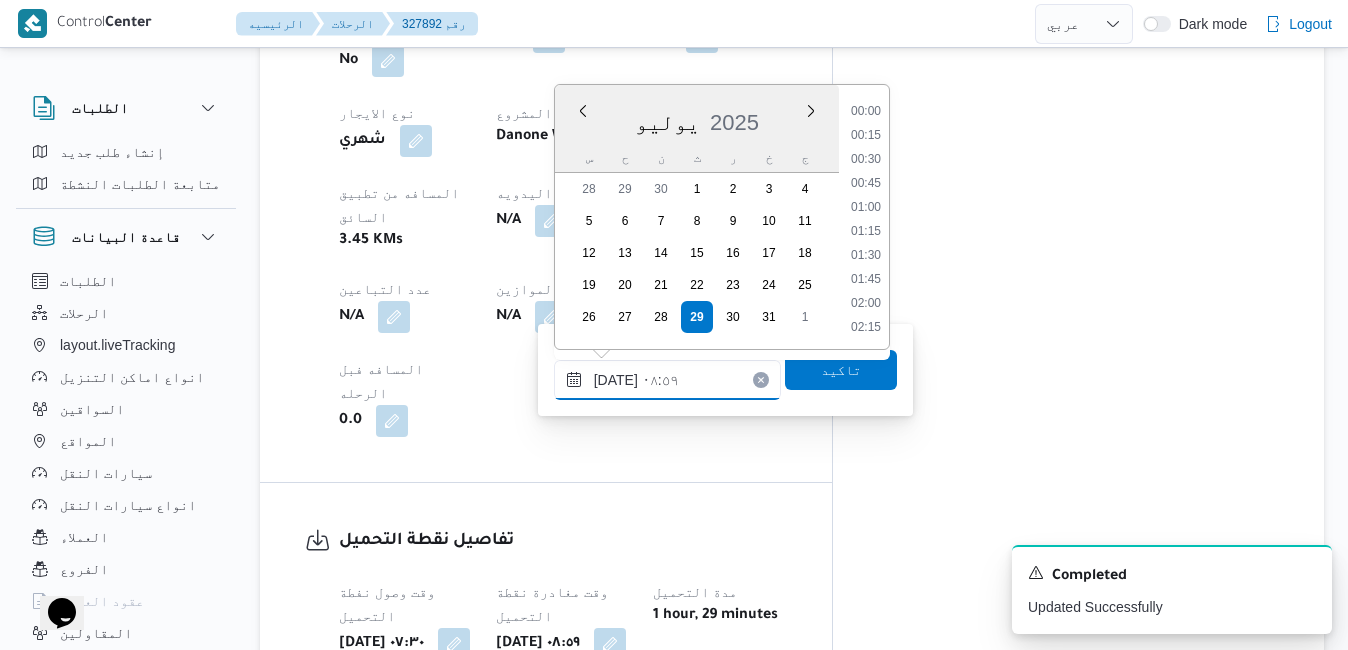 scroll, scrollTop: 718, scrollLeft: 0, axis: vertical 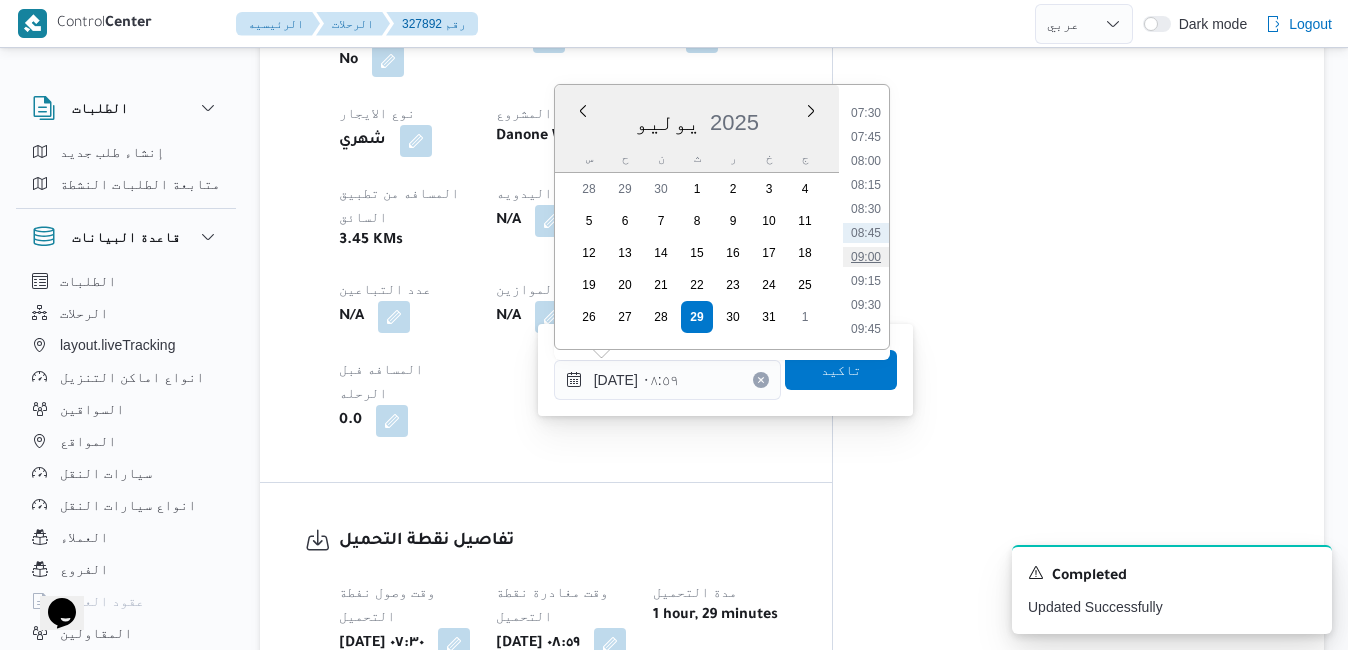 click on "09:00" at bounding box center [866, 257] 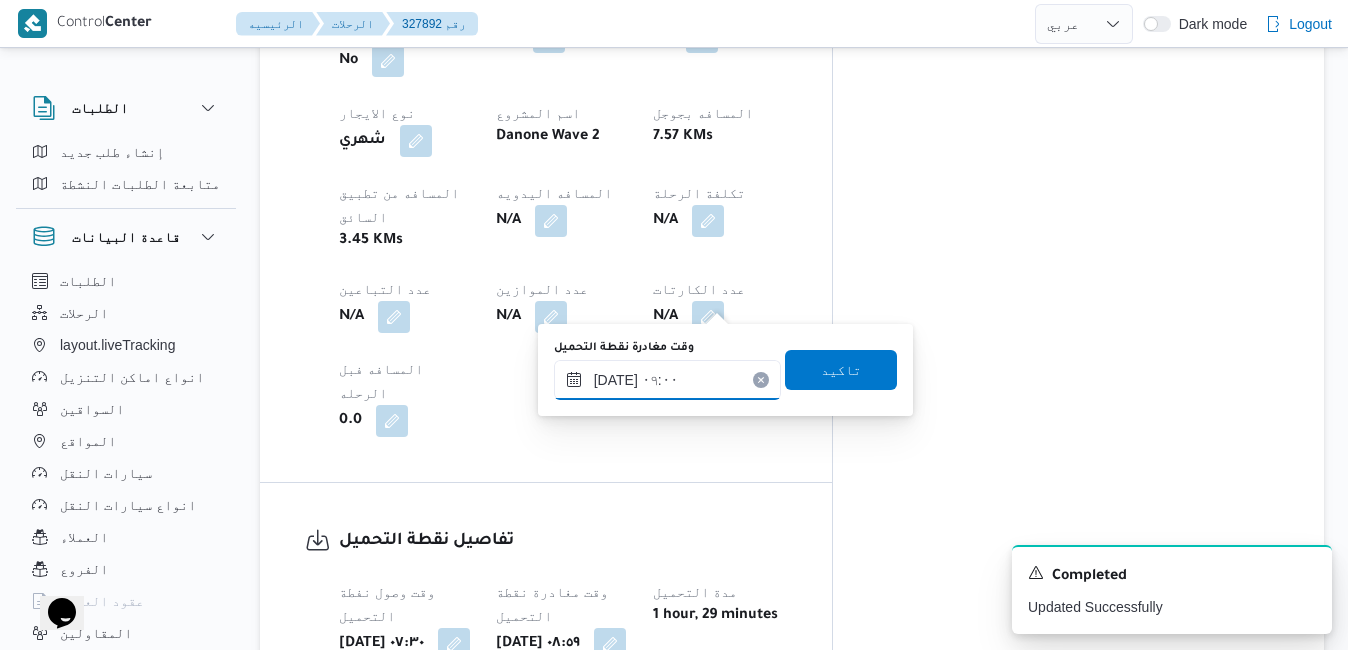 click on "٢٩/٠٧/٢٠٢٥ ٠٩:٠٠" at bounding box center [667, 380] 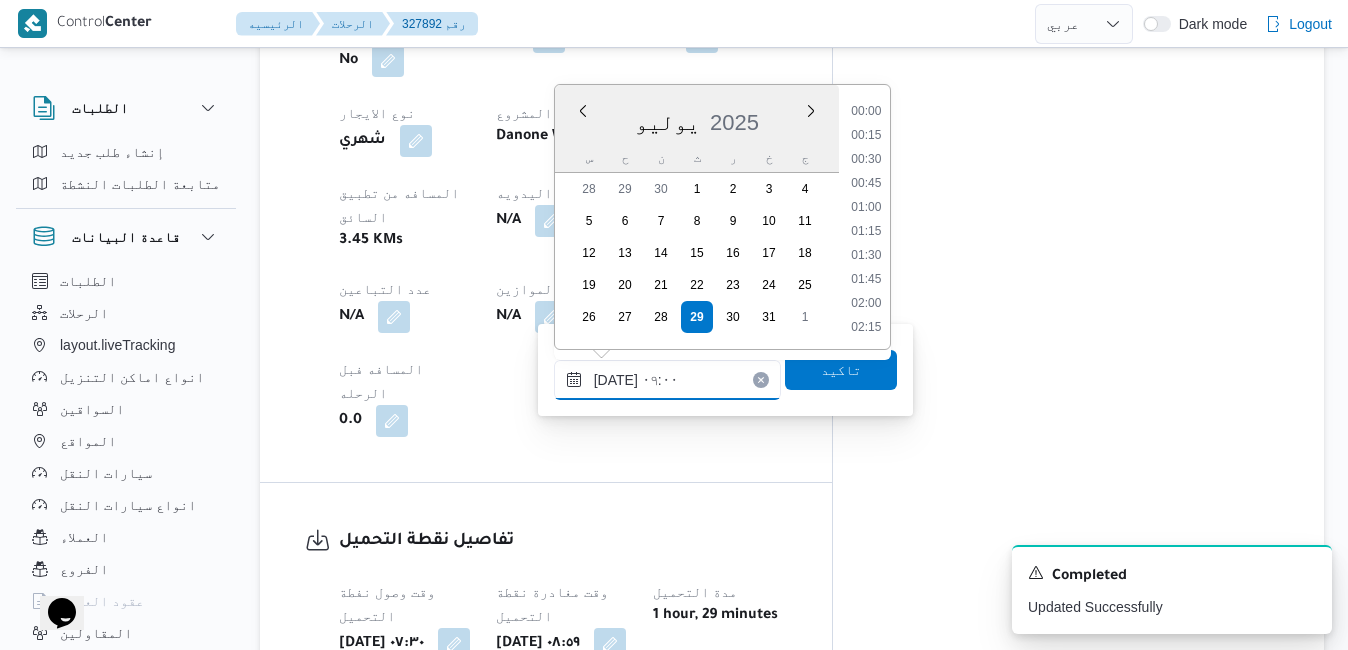scroll, scrollTop: 742, scrollLeft: 0, axis: vertical 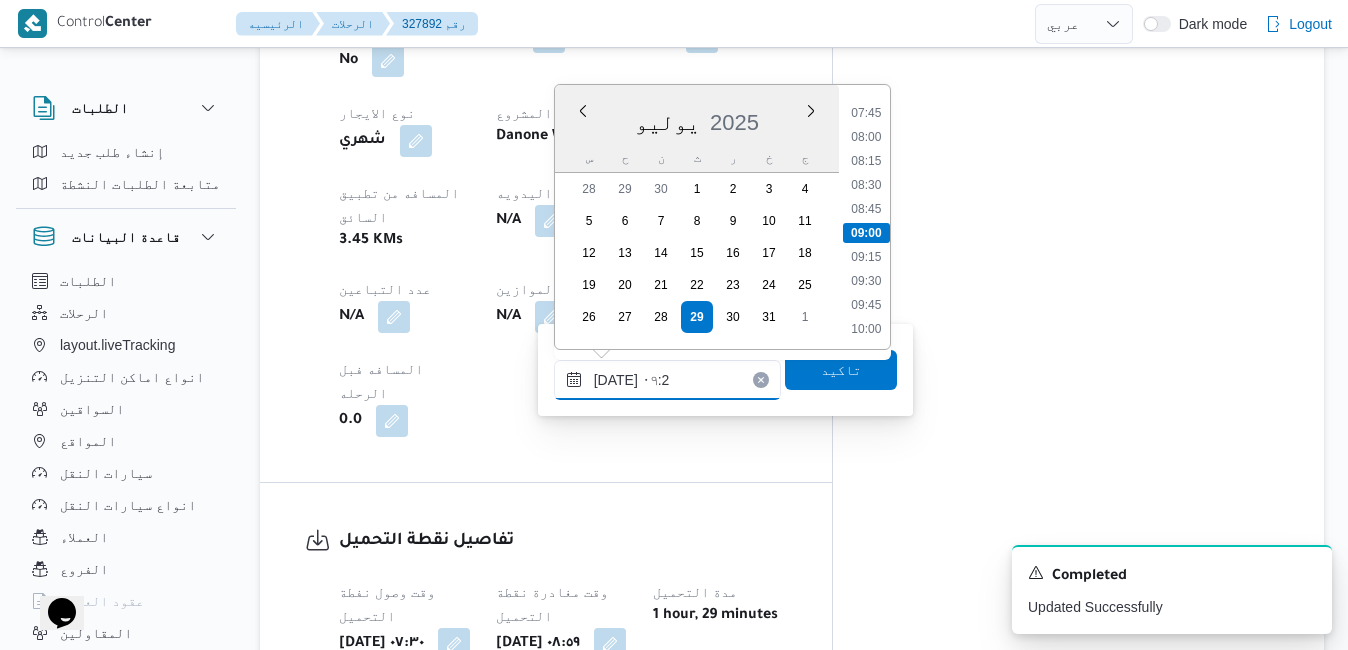 type on "٢٩/٠٧/٢٠٢٥ ٠٩:20" 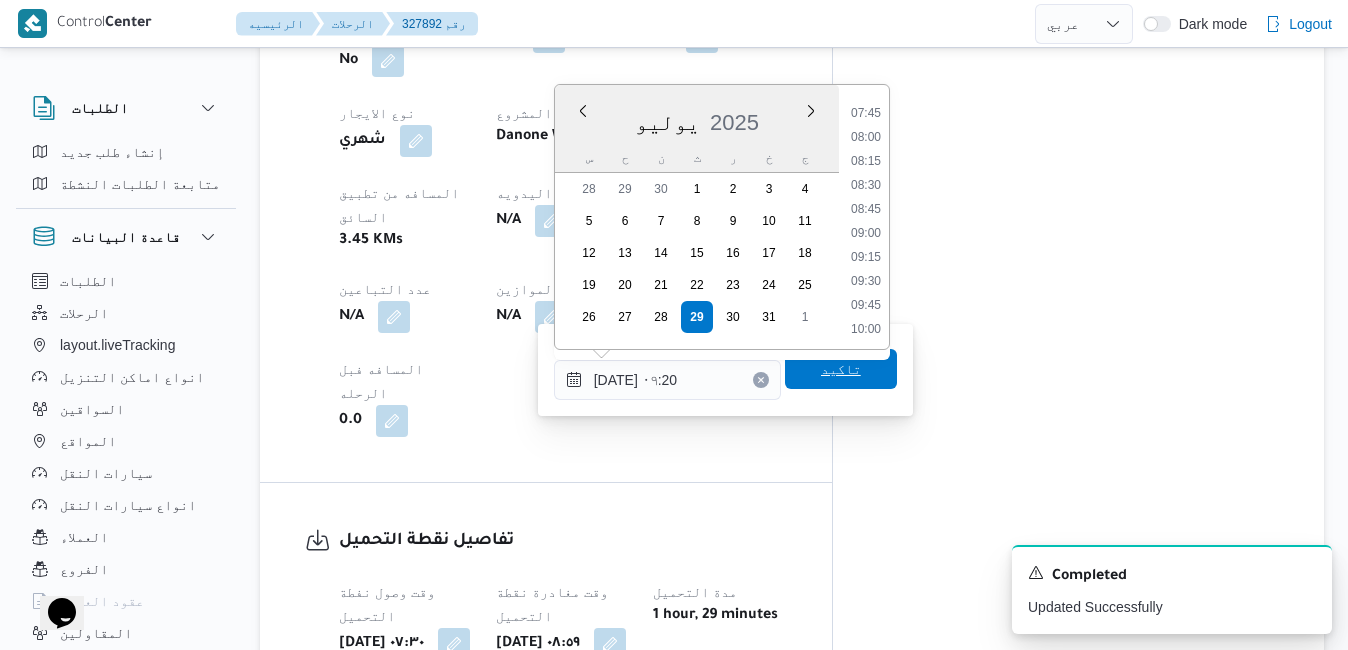click on "تاكيد" at bounding box center (841, 369) 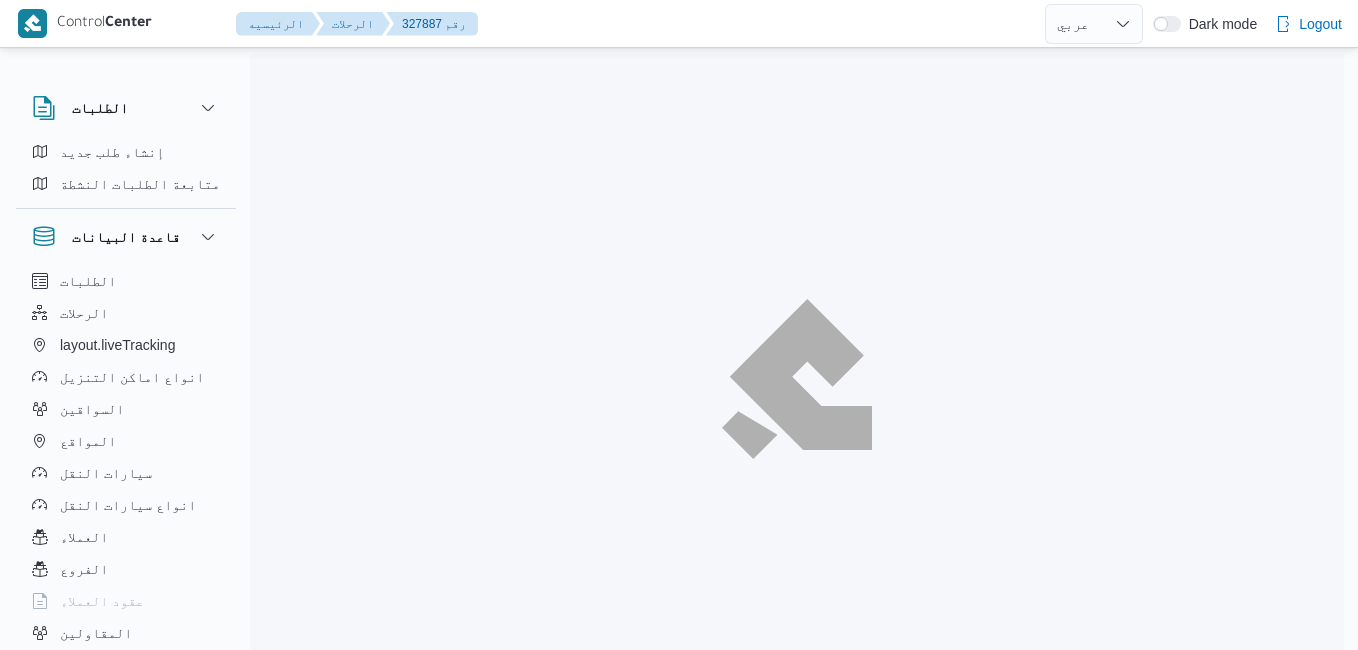 select on "ar" 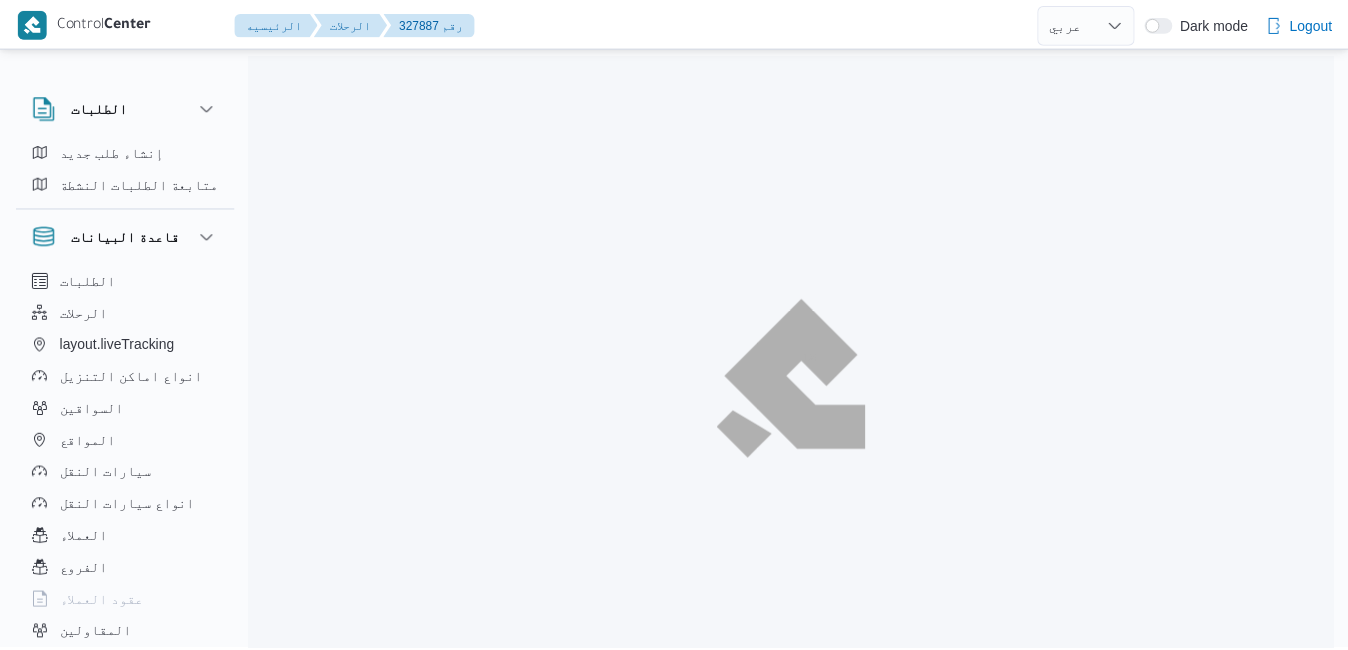 scroll, scrollTop: 0, scrollLeft: 0, axis: both 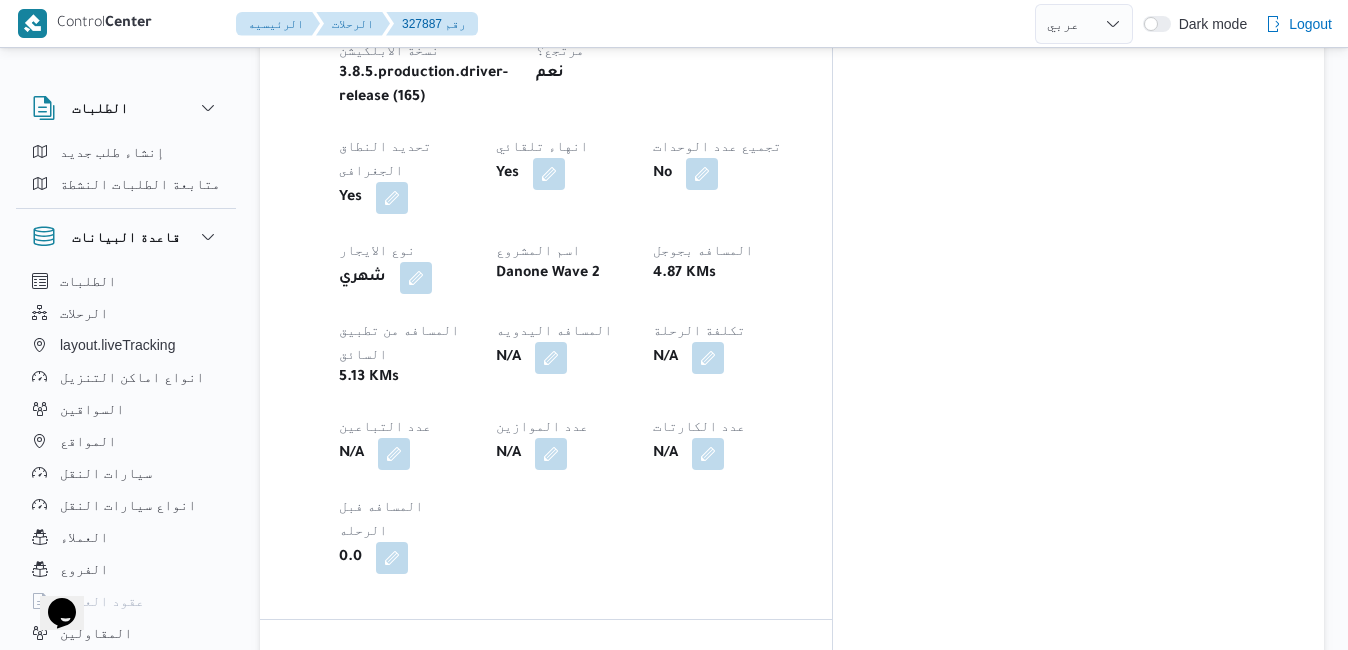 click at bounding box center (453, 780) 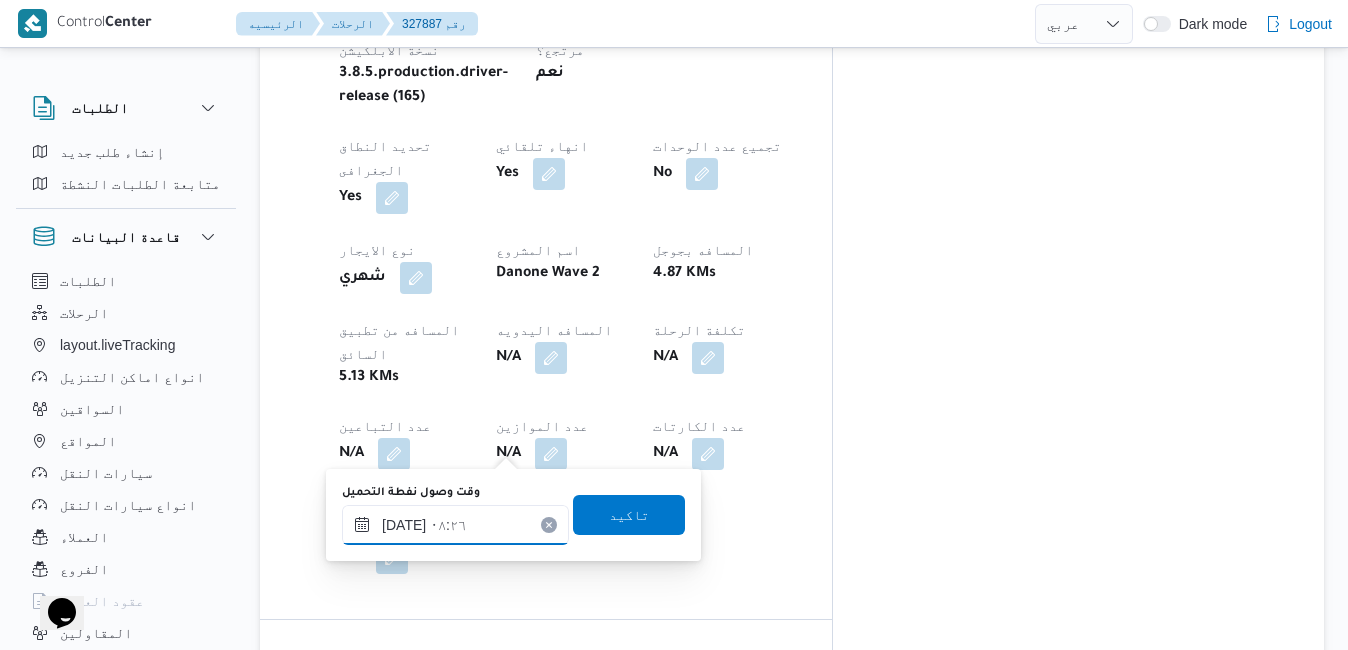 click on "٢٩/٠٧/٢٠٢٥ ٠٨:٢٦" at bounding box center [455, 525] 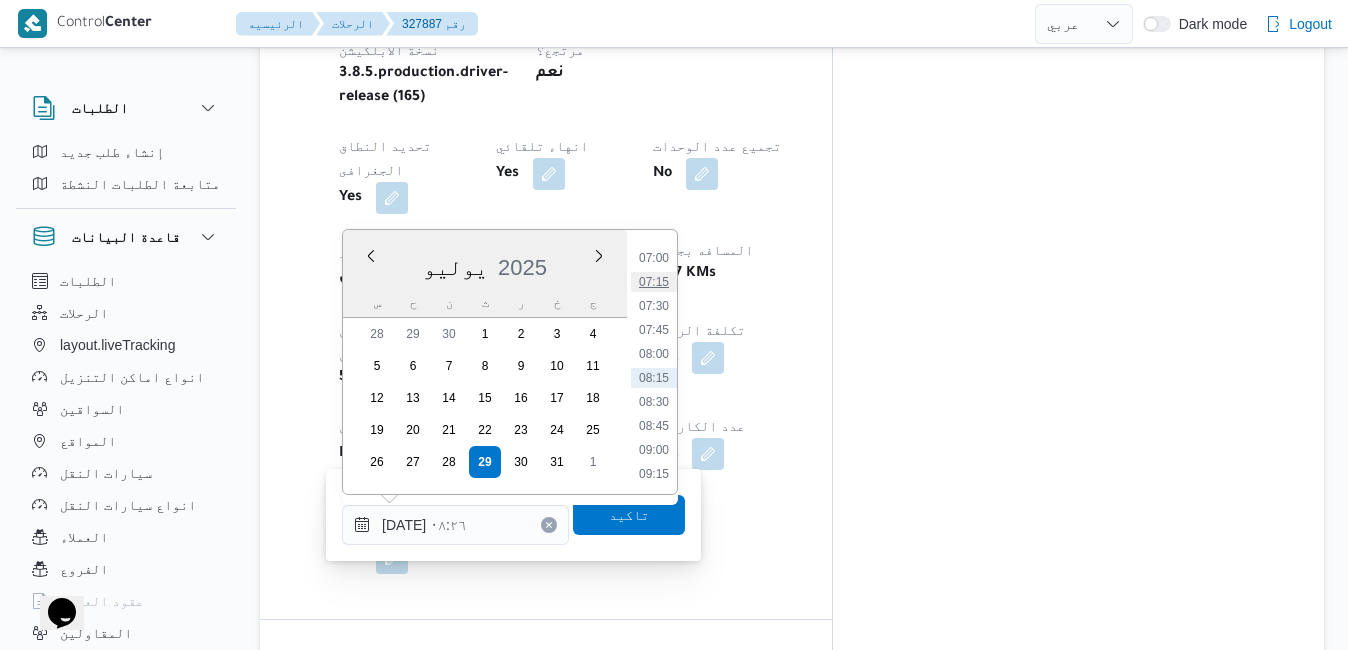 click on "07:15" at bounding box center [654, 282] 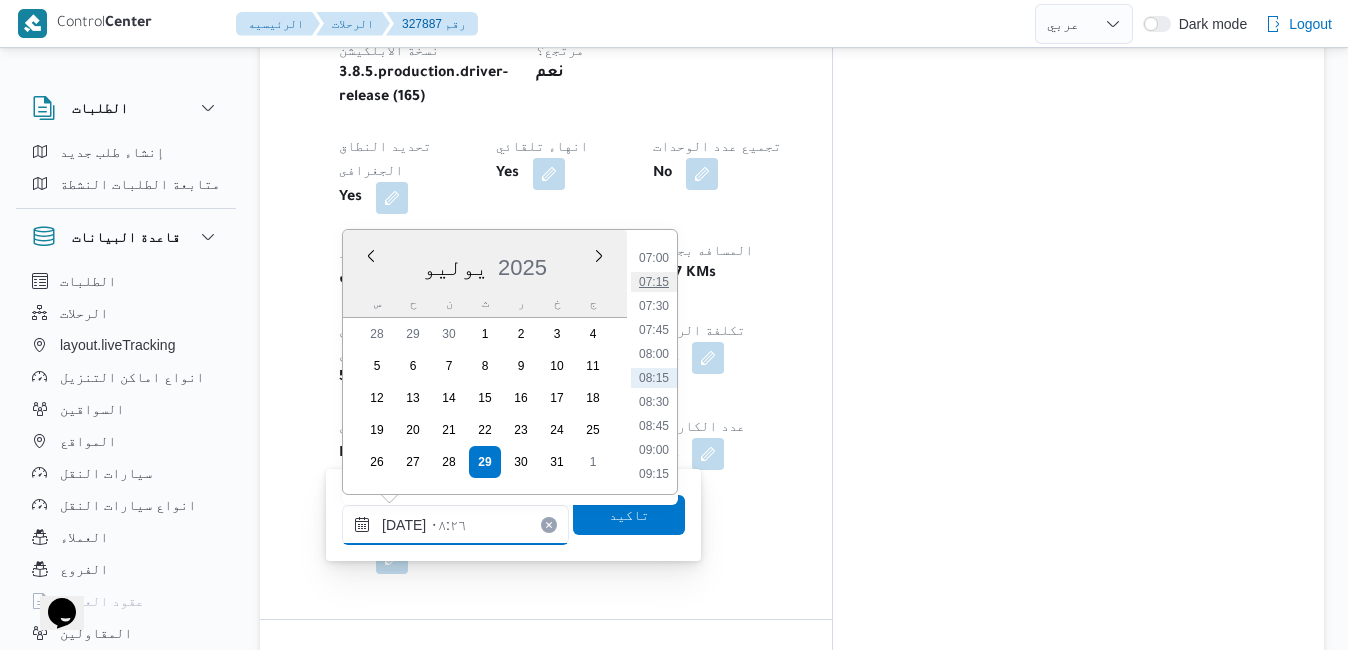 type on "٢٩/٠٧/٢٠٢٥ ٠٧:١٥" 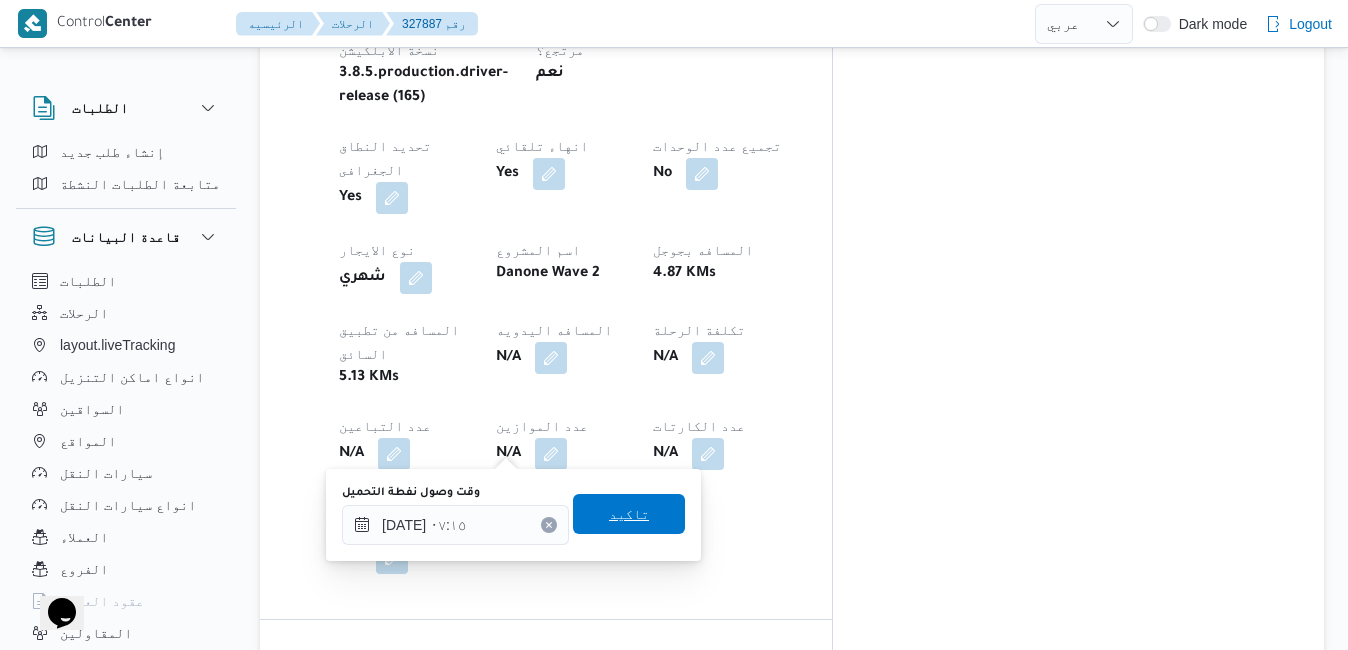 click on "تاكيد" at bounding box center [629, 514] 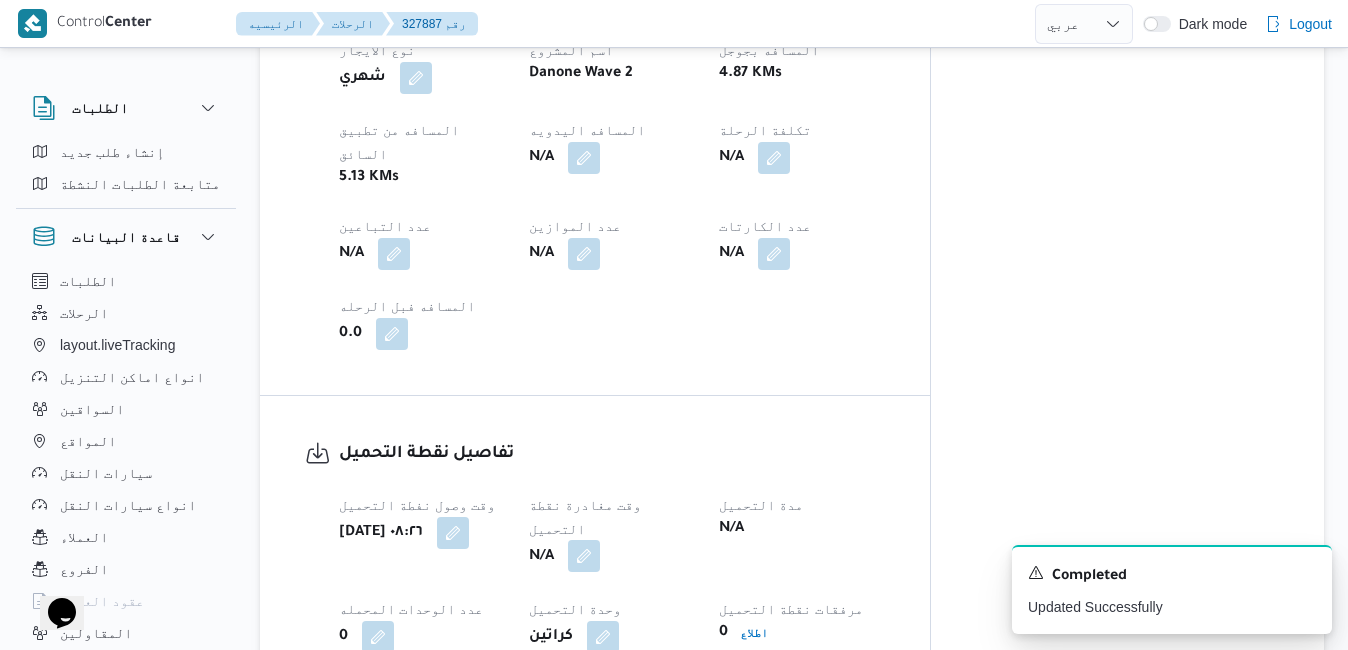 click at bounding box center (584, 556) 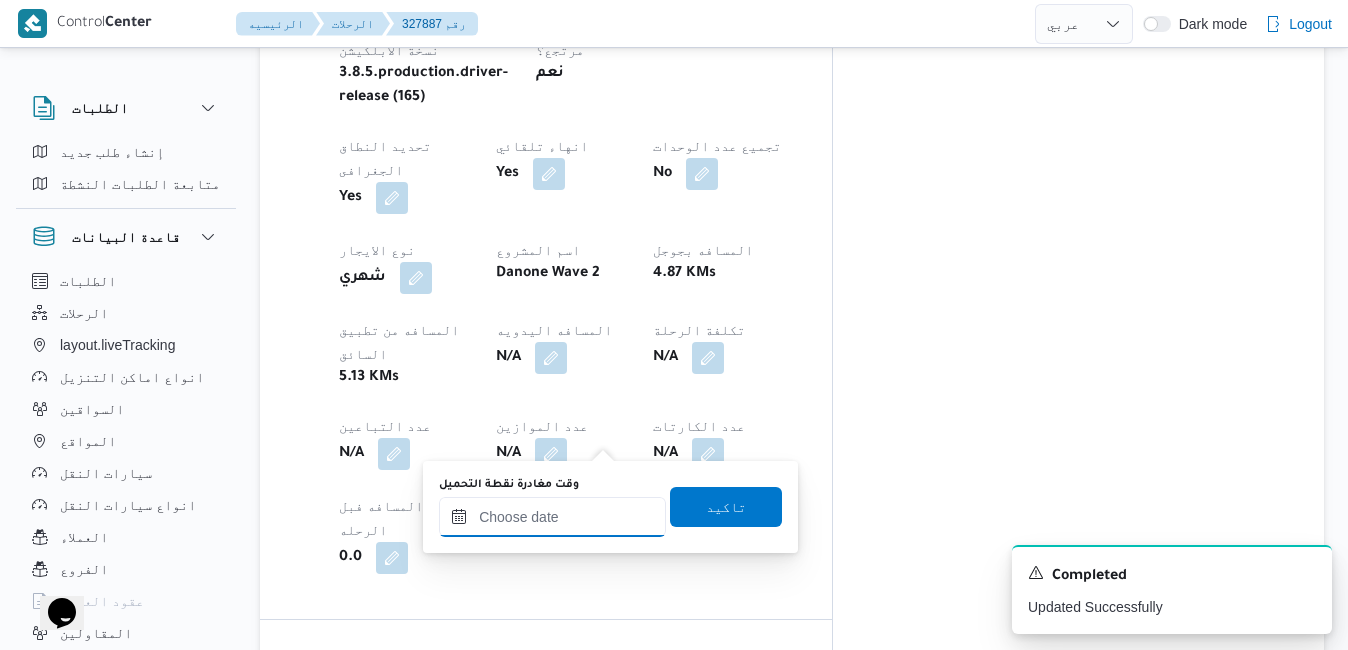 click on "وقت مغادرة نقطة التحميل" at bounding box center [552, 517] 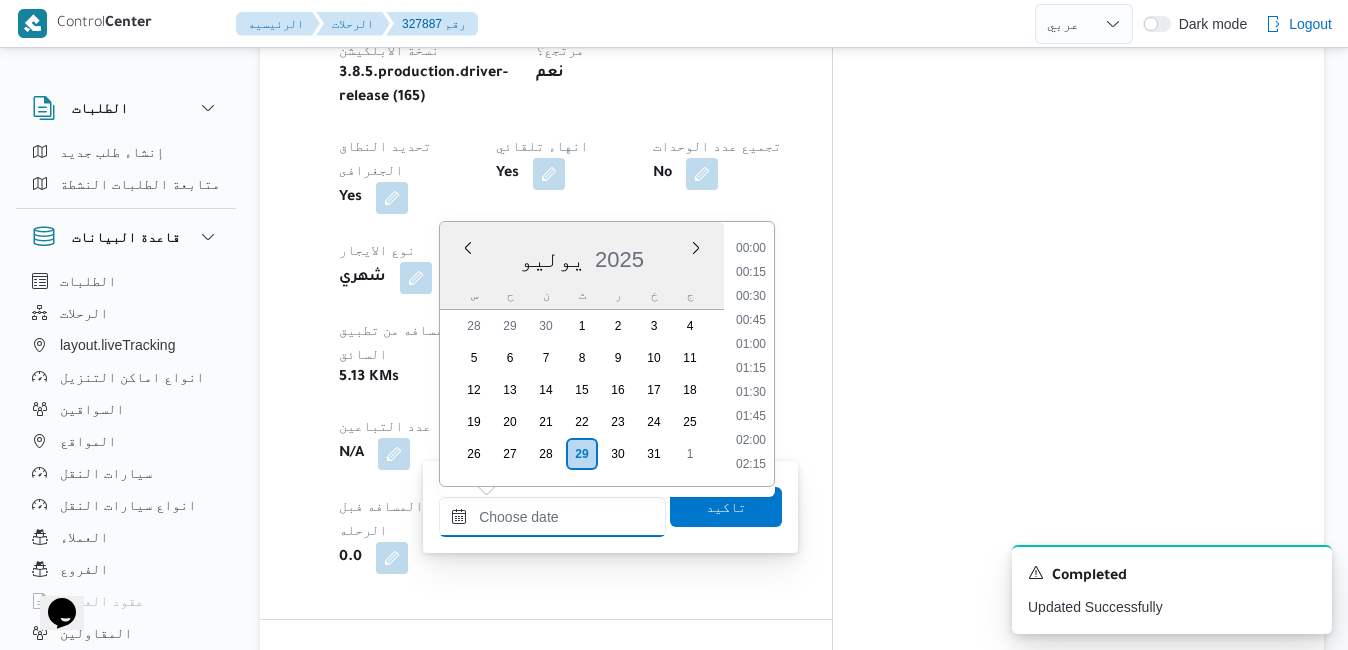 scroll, scrollTop: 862, scrollLeft: 0, axis: vertical 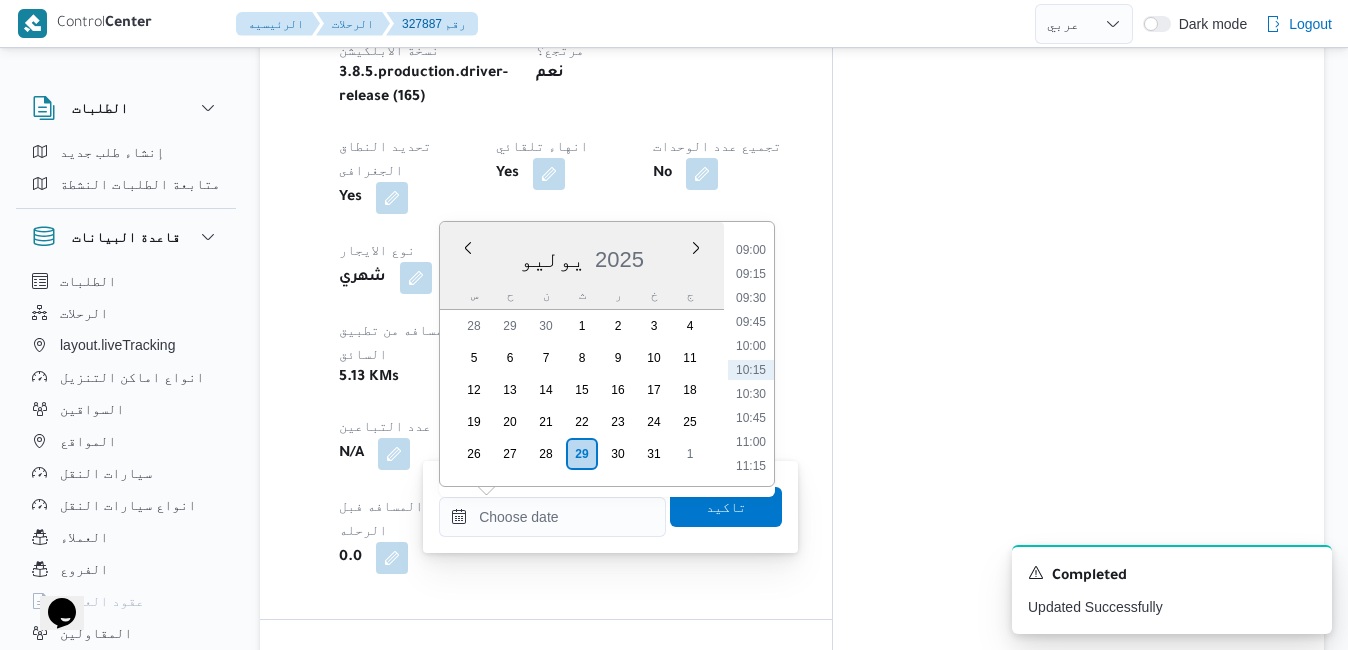 click on "يوليو 2025" at bounding box center (582, 255) 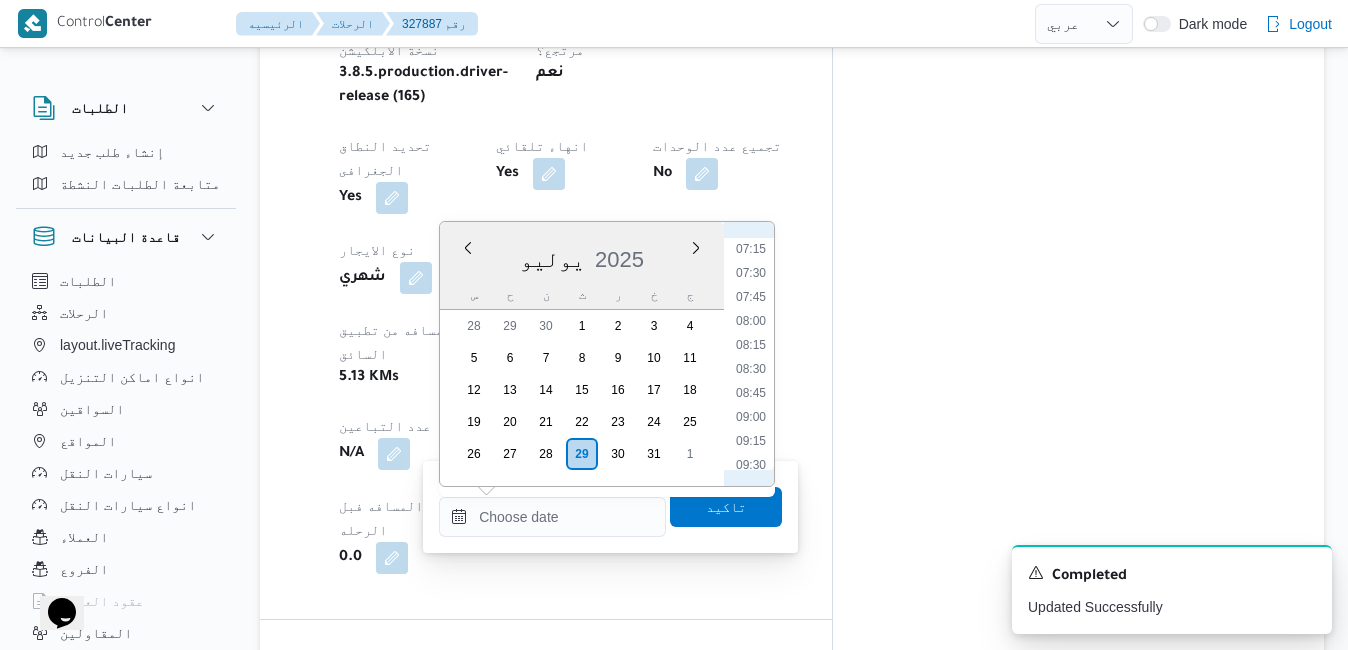 scroll, scrollTop: 659, scrollLeft: 0, axis: vertical 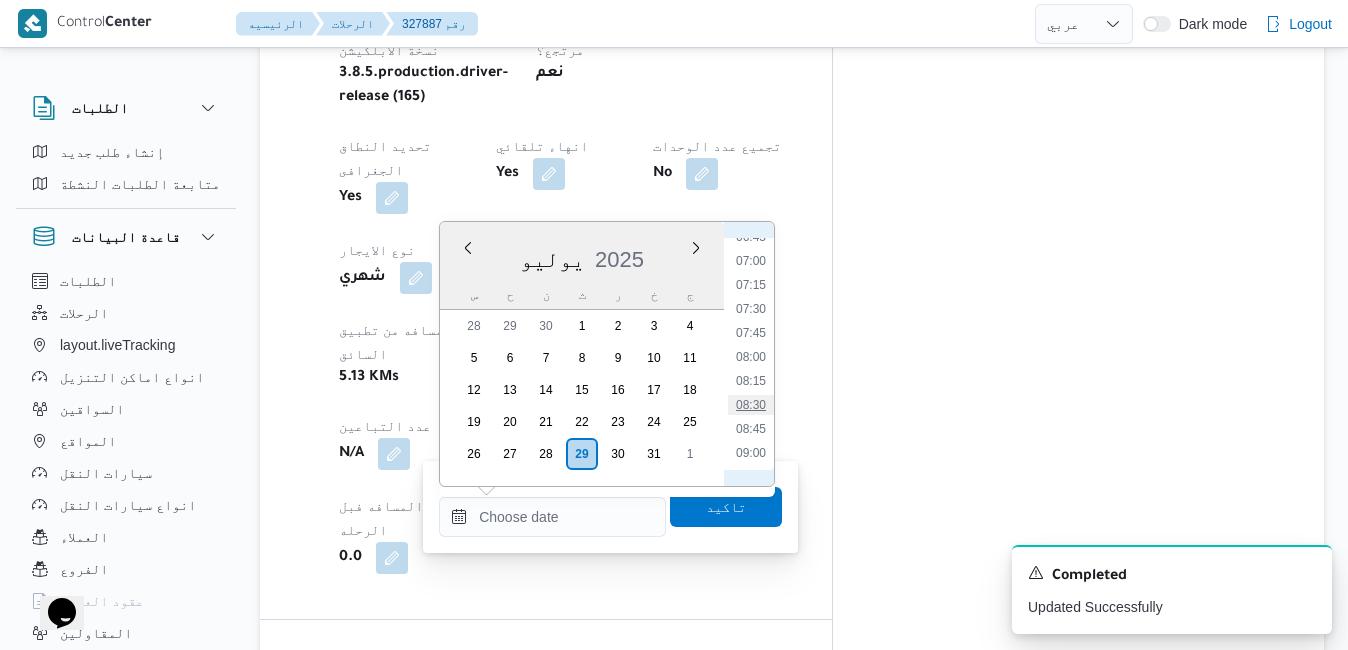 click on "08:30" at bounding box center [751, 405] 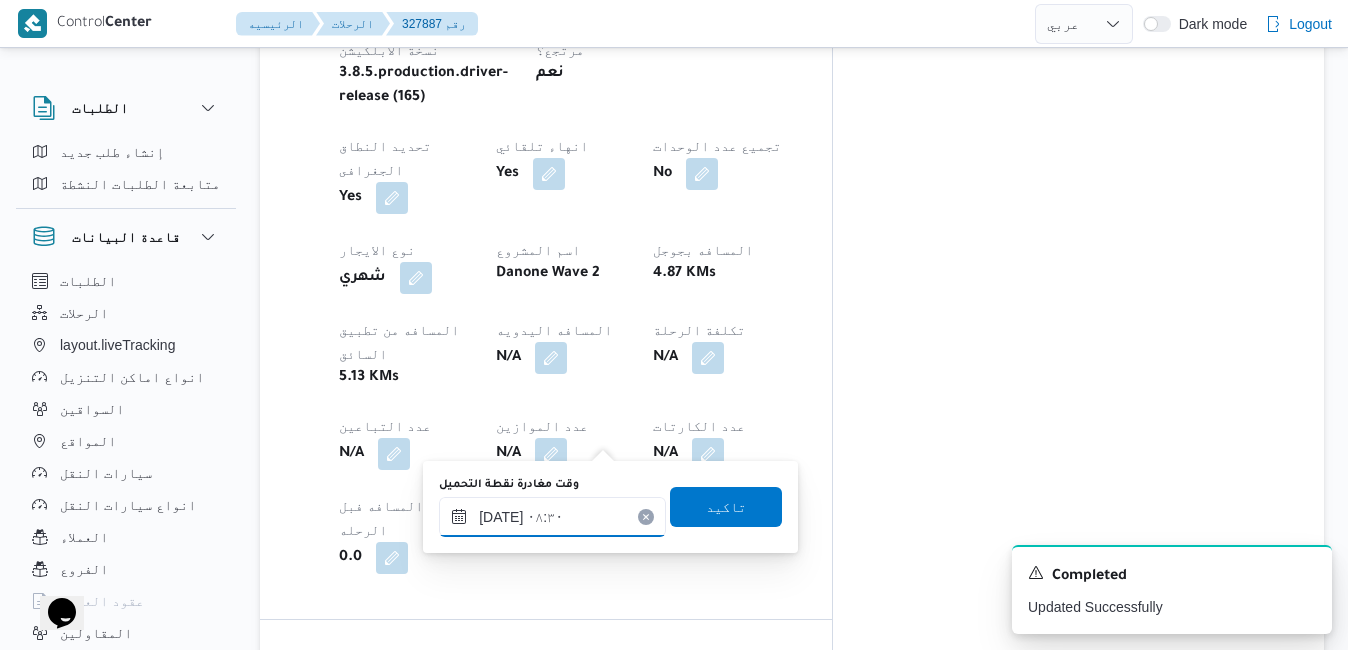 click on "٢٩/٠٧/٢٠٢٥ ٠٨:٣٠" at bounding box center [552, 517] 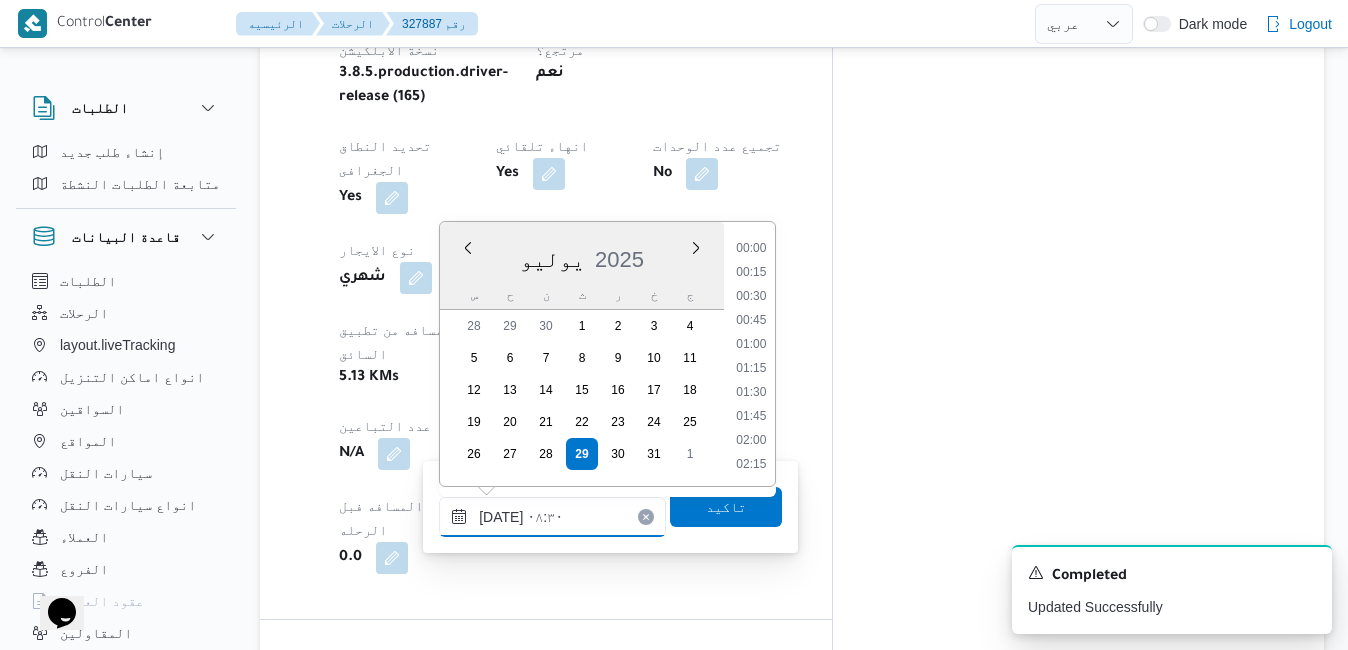 click on "٢٩/٠٧/٢٠٢٥ ٠٨:٣٠" at bounding box center (552, 517) 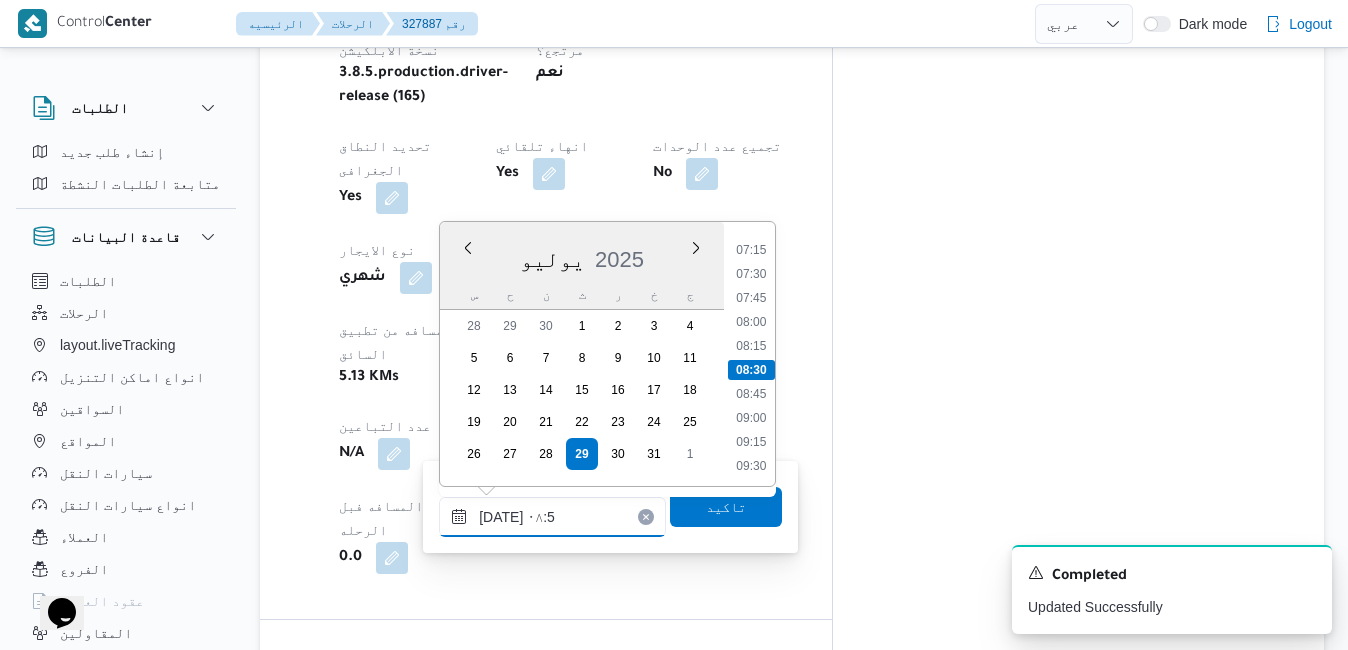 type on "٢٩/٠٧/٢٠٢٥ ٠٨:55" 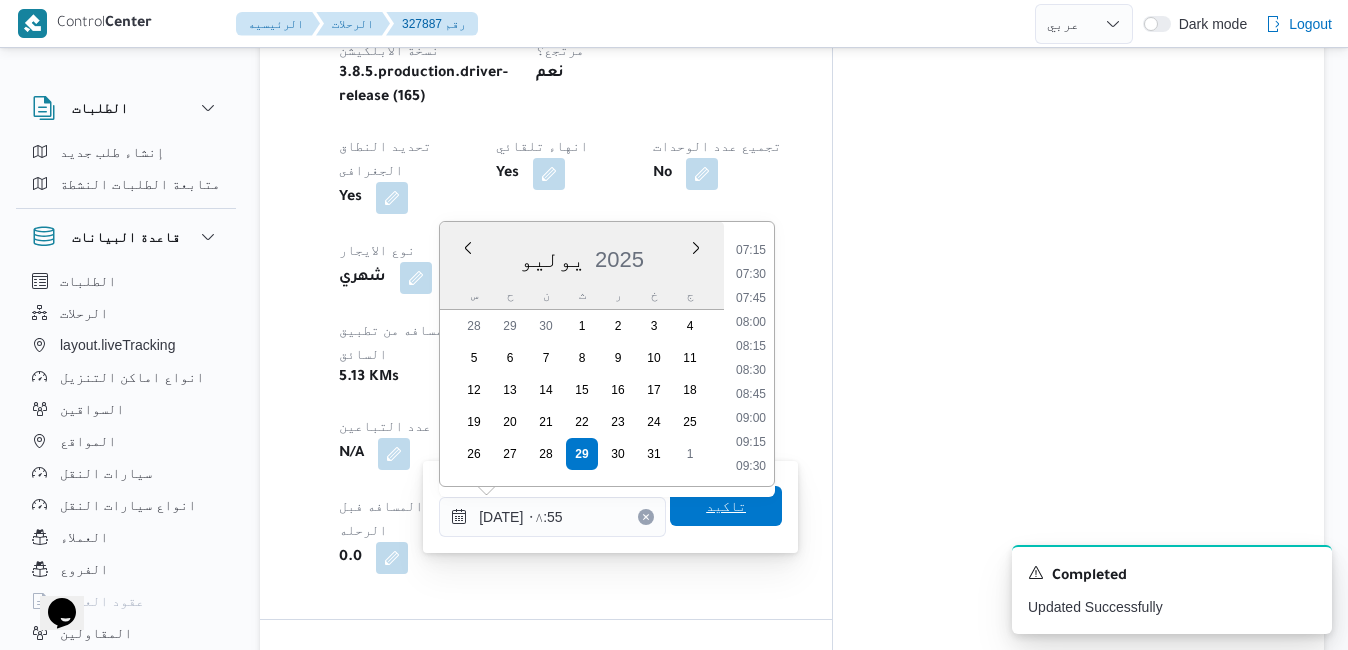 click on "تاكيد" at bounding box center [726, 506] 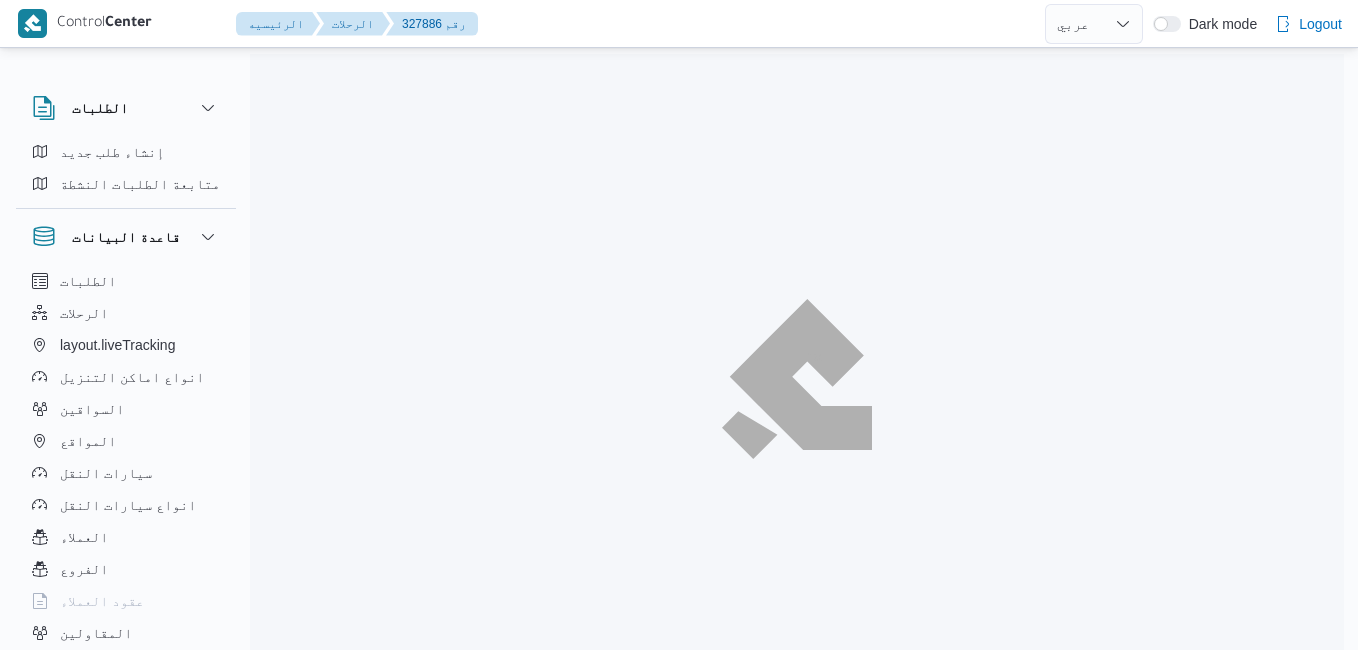 select on "ar" 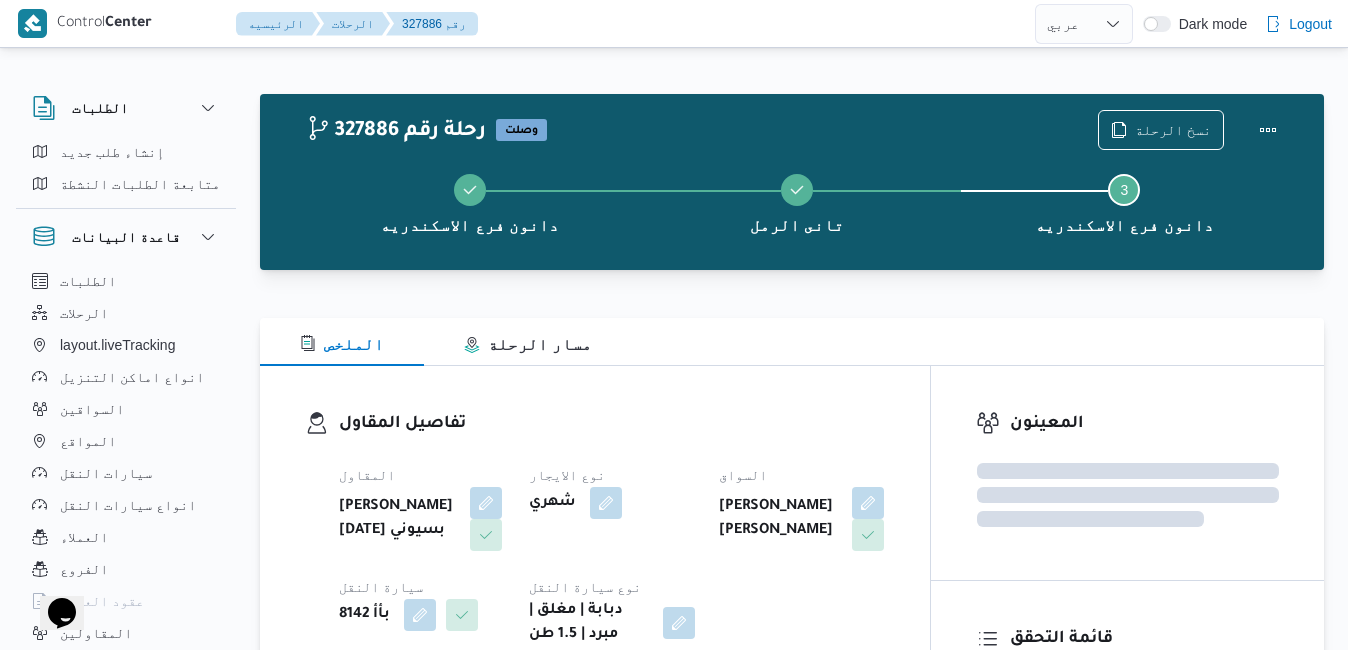 scroll, scrollTop: 0, scrollLeft: 0, axis: both 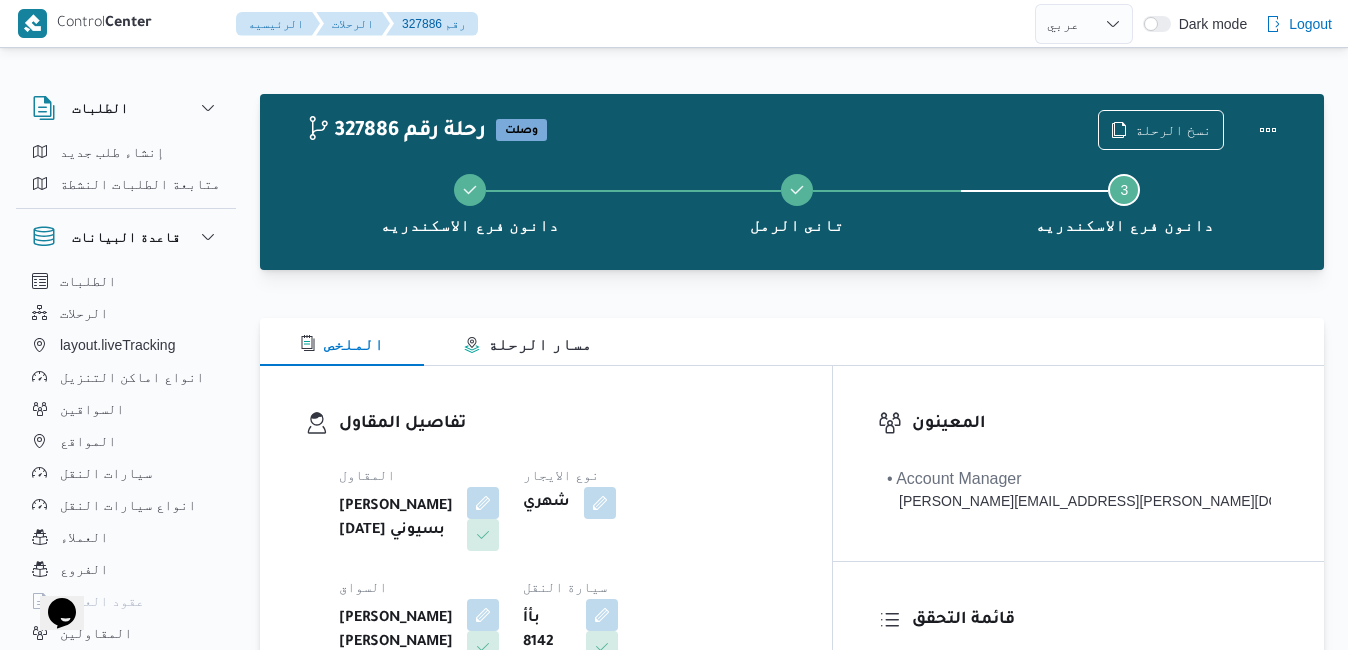 click at bounding box center (792, 282) 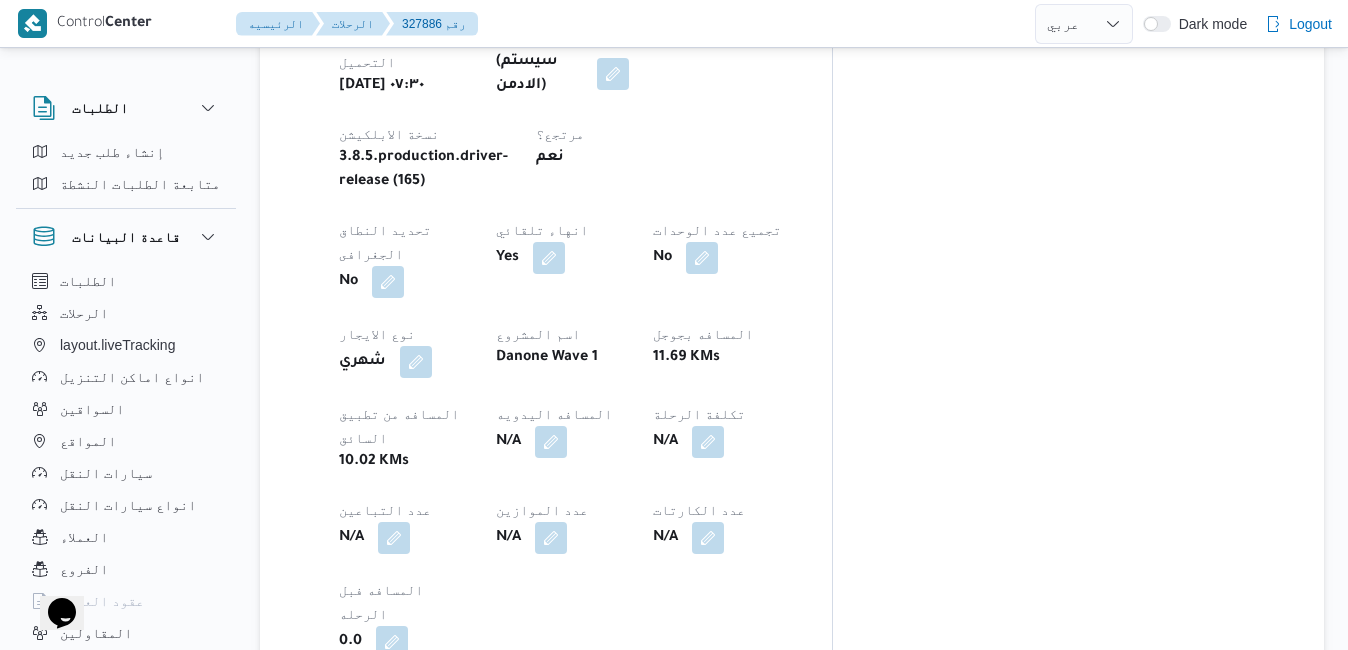 scroll, scrollTop: 1000, scrollLeft: 0, axis: vertical 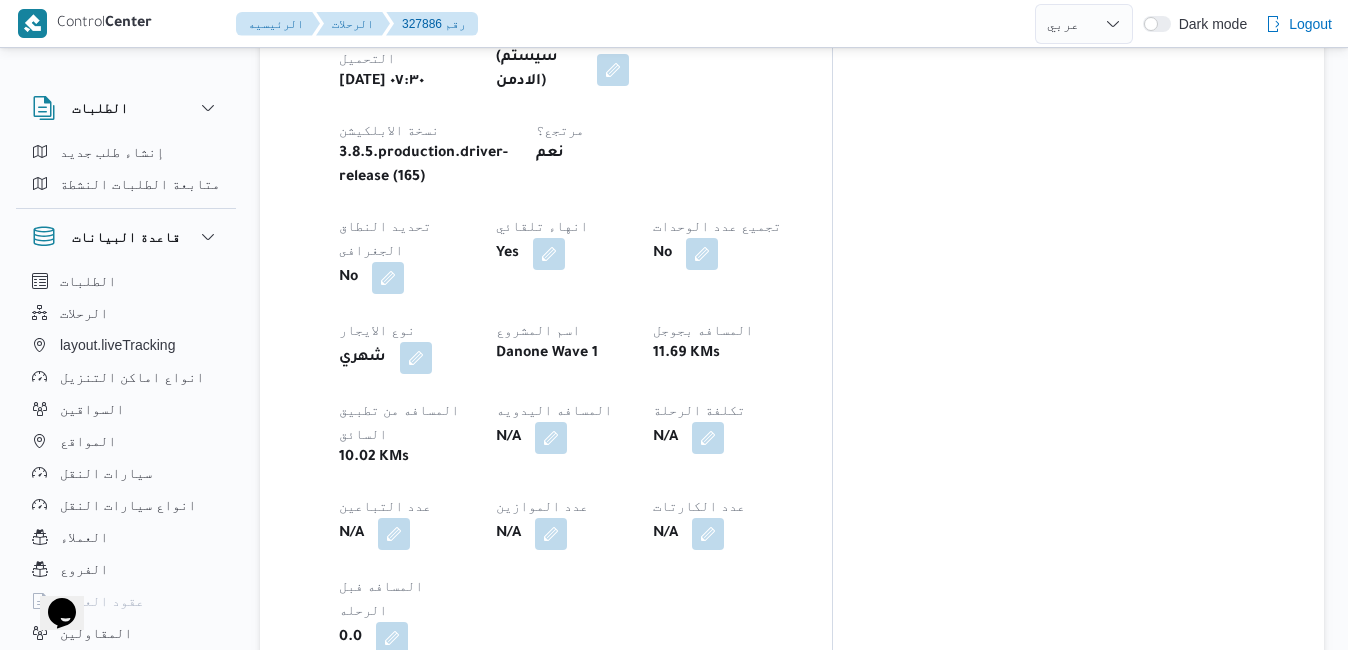 click at bounding box center (451, 860) 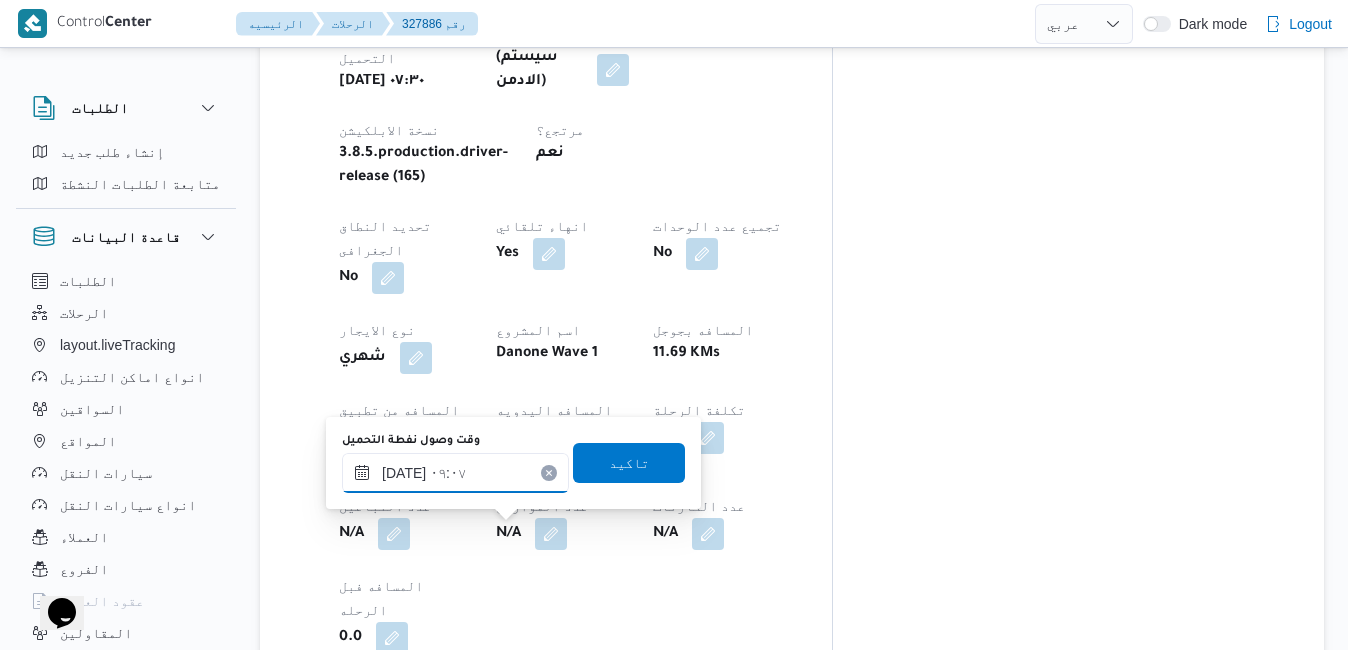 click on "[DATE] ٠٩:٠٧" at bounding box center [455, 473] 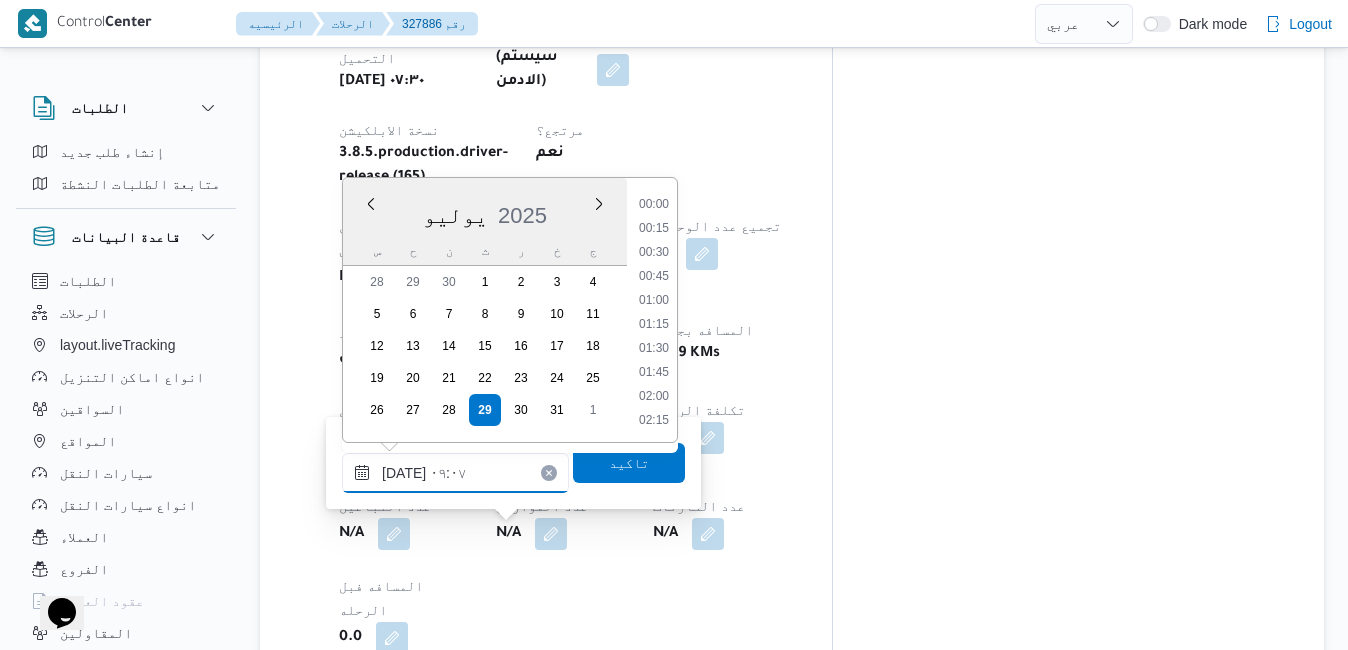 scroll, scrollTop: 742, scrollLeft: 0, axis: vertical 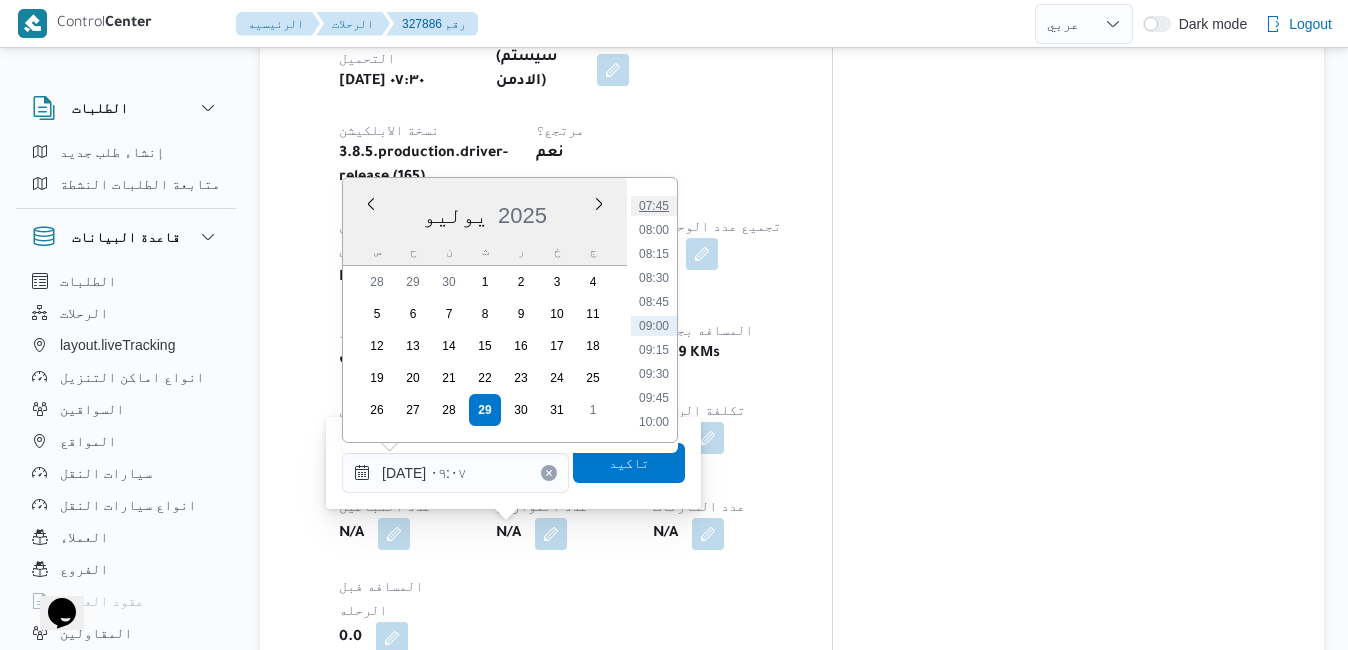click on "07:45" at bounding box center (654, 206) 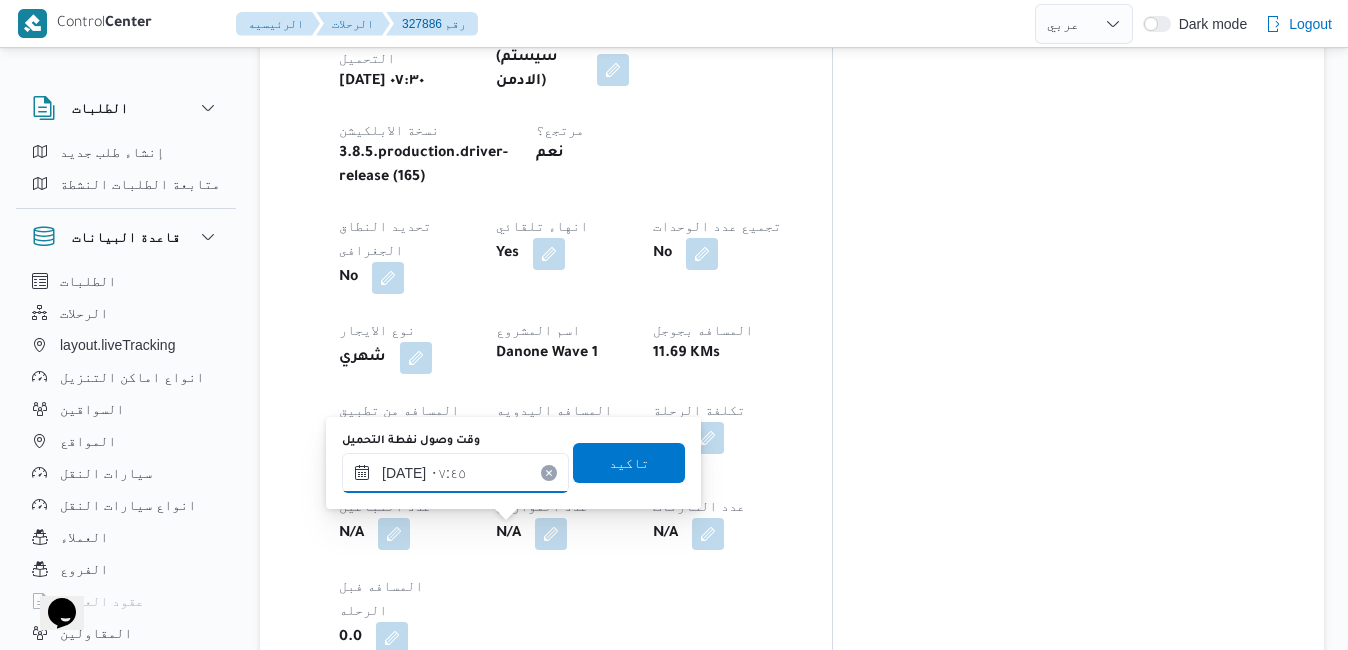 click on "[DATE] ٠٧:٤٥" at bounding box center (455, 473) 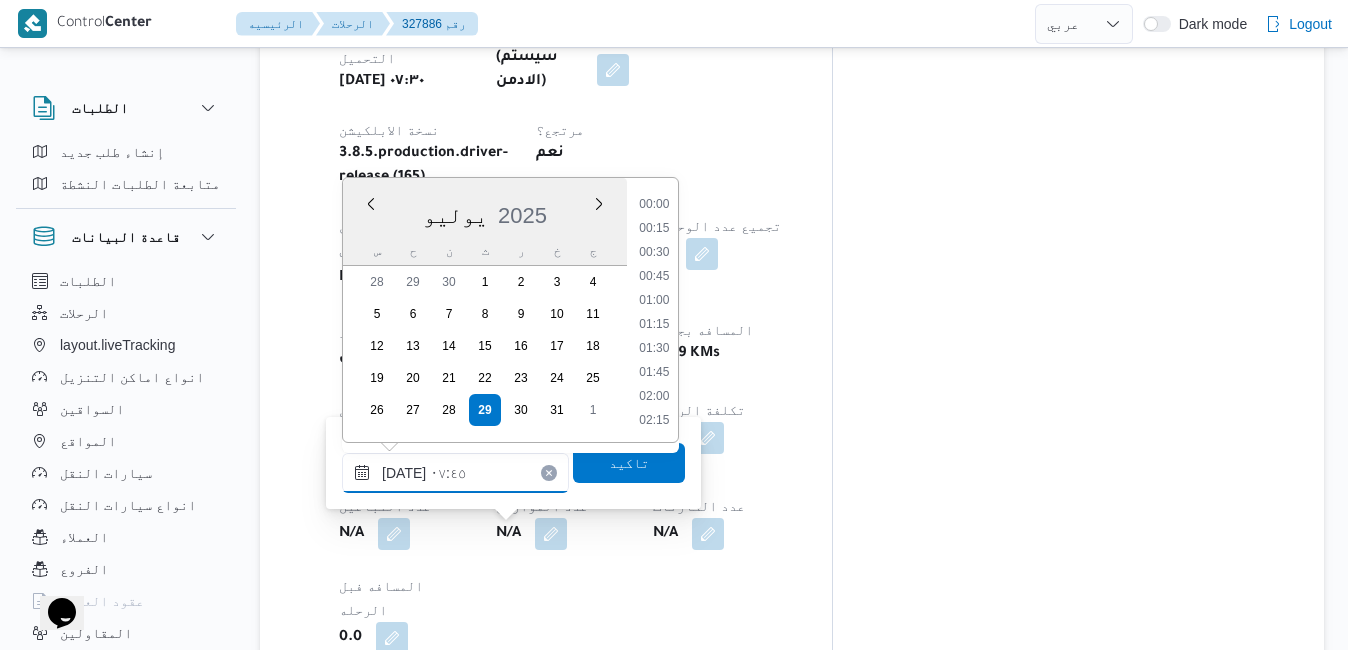 scroll, scrollTop: 622, scrollLeft: 0, axis: vertical 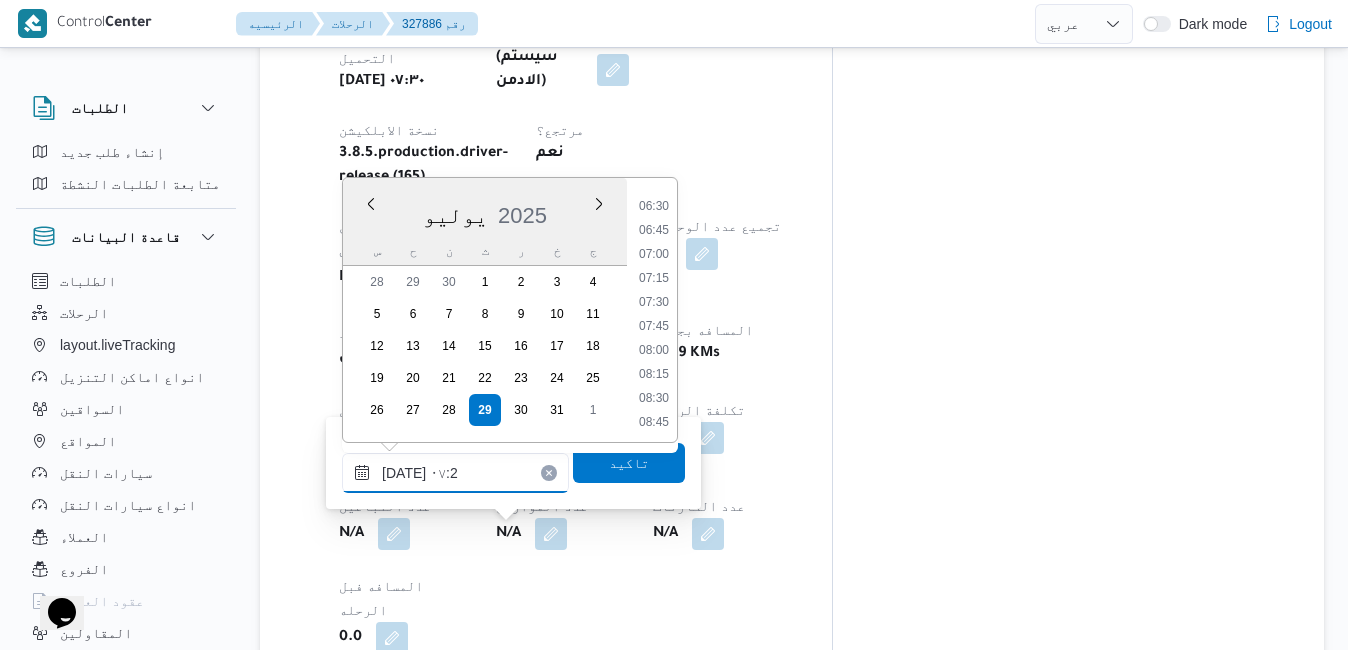 type on "[DATE] ٠٧:20" 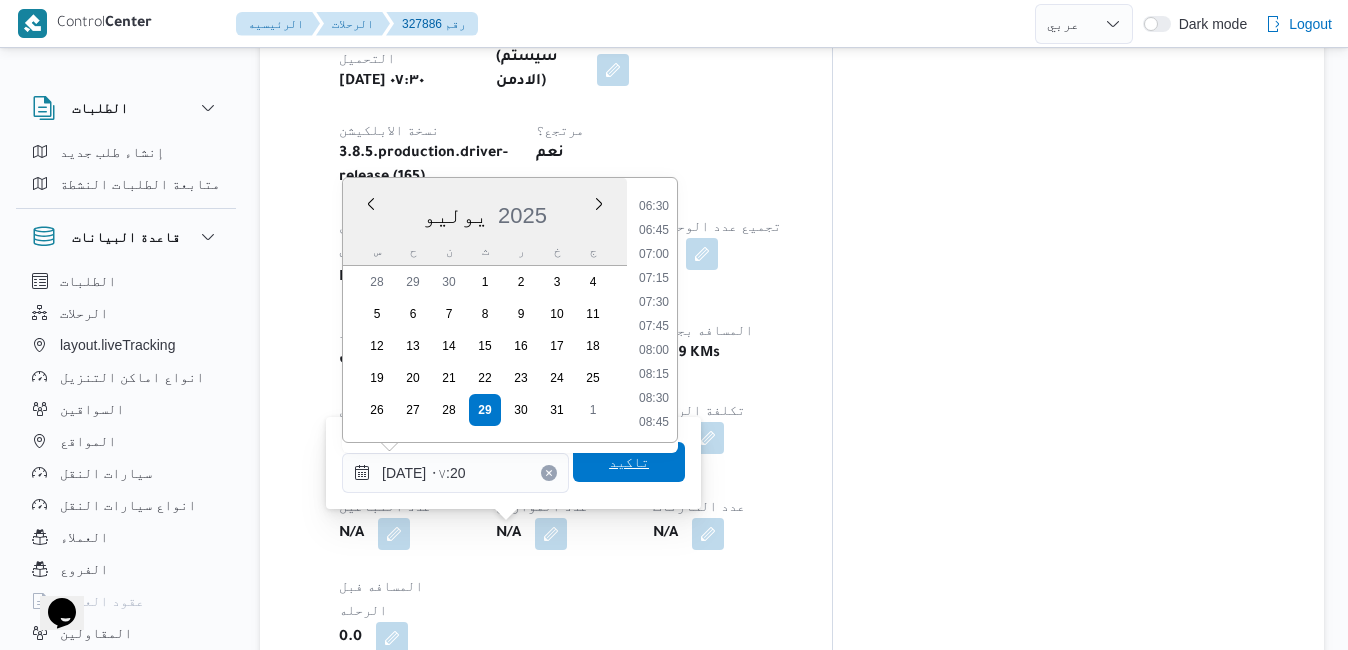click on "تاكيد" at bounding box center [629, 462] 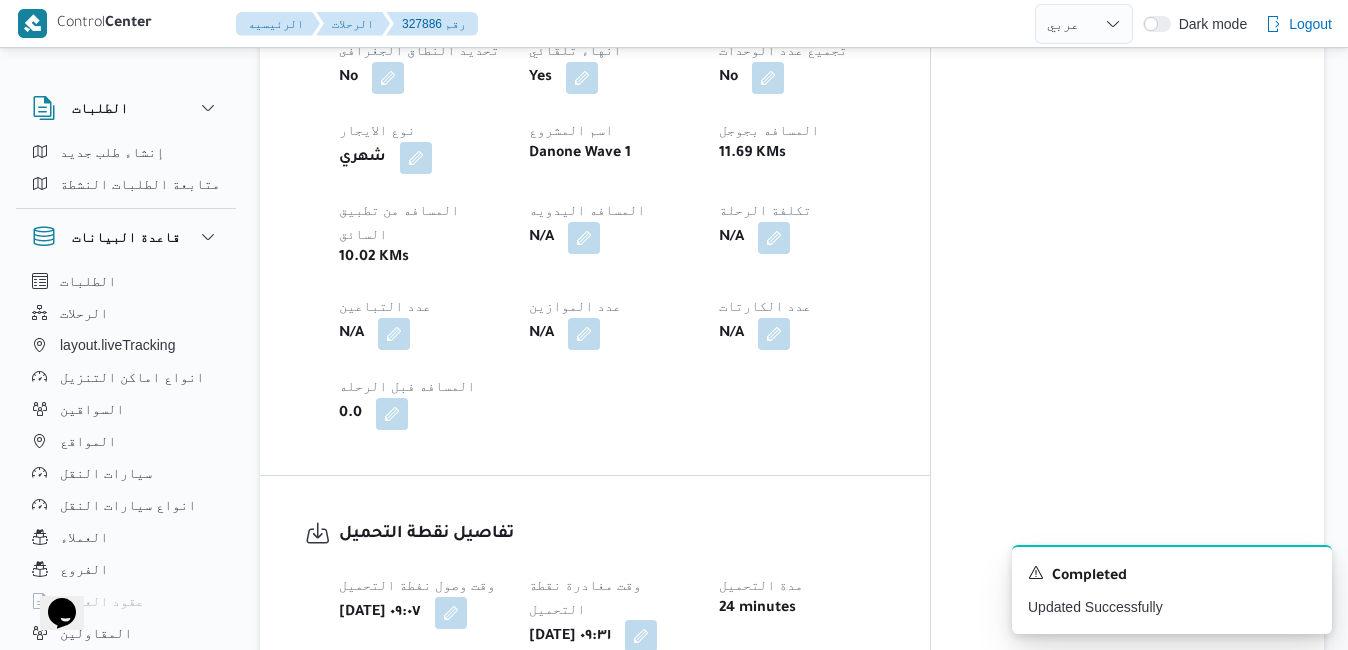 click at bounding box center [641, 636] 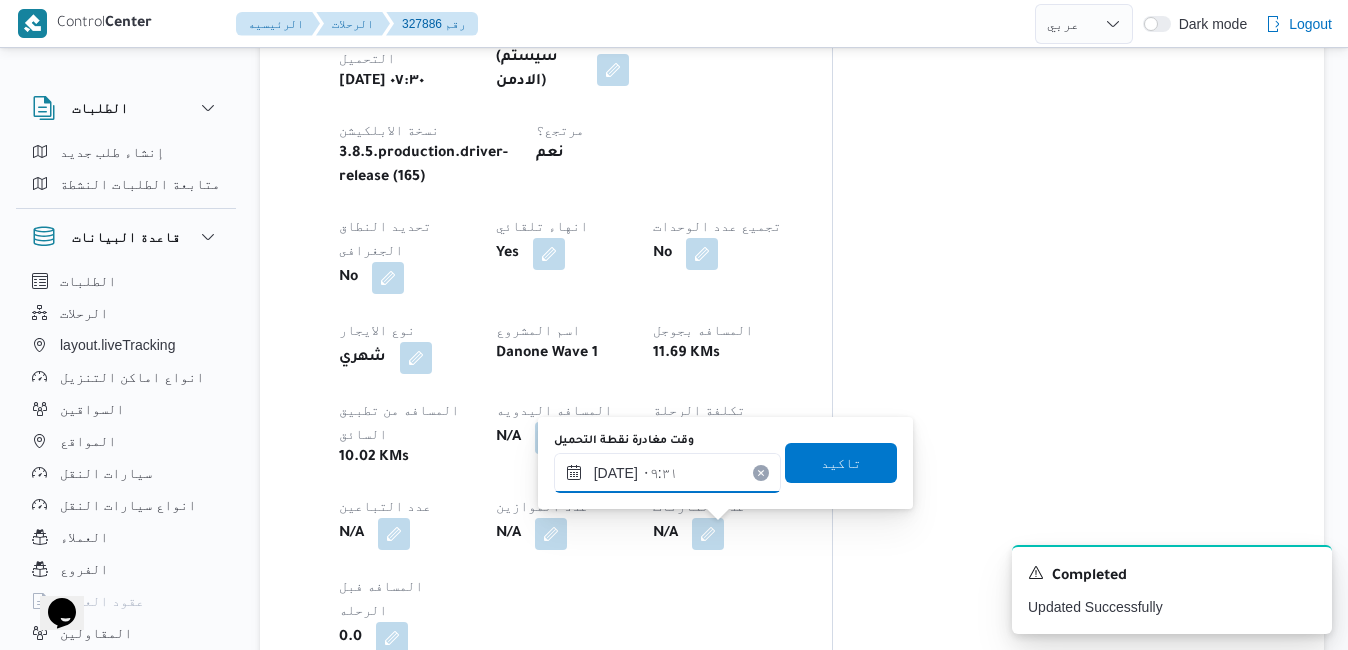 click on "٢٩/٠٧/٢٠٢٥ ٠٩:٣١" at bounding box center (667, 473) 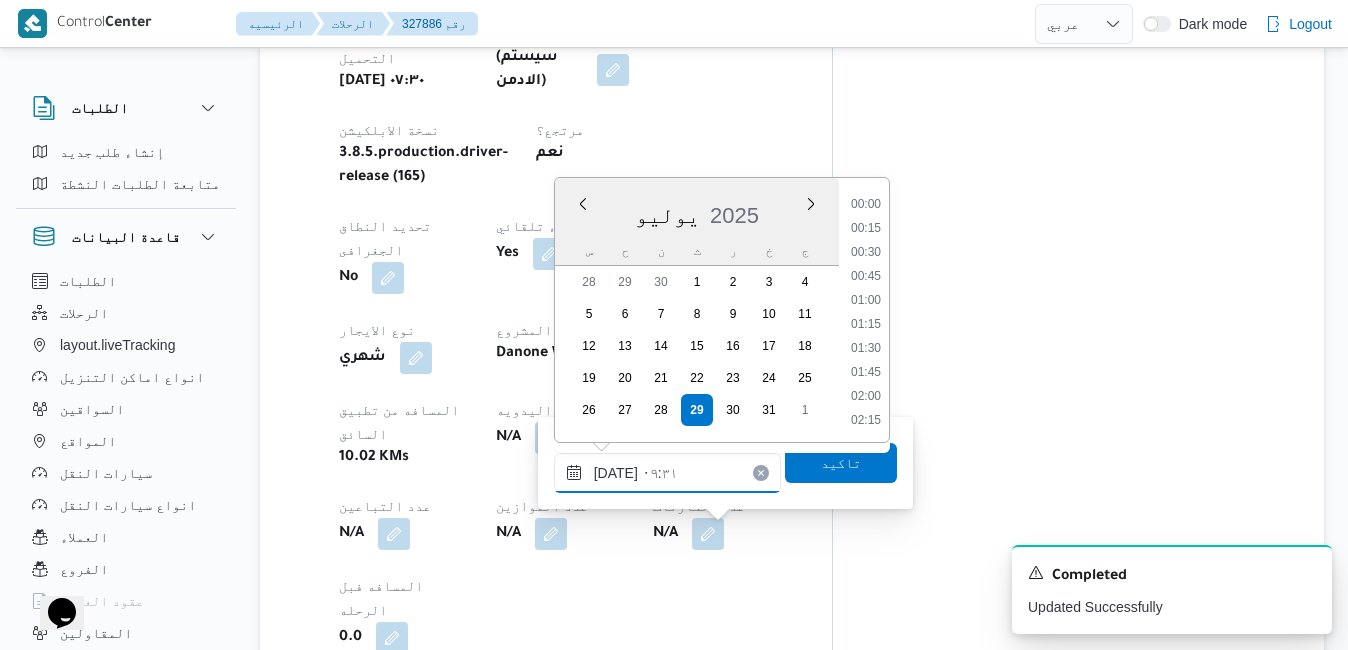 scroll, scrollTop: 790, scrollLeft: 0, axis: vertical 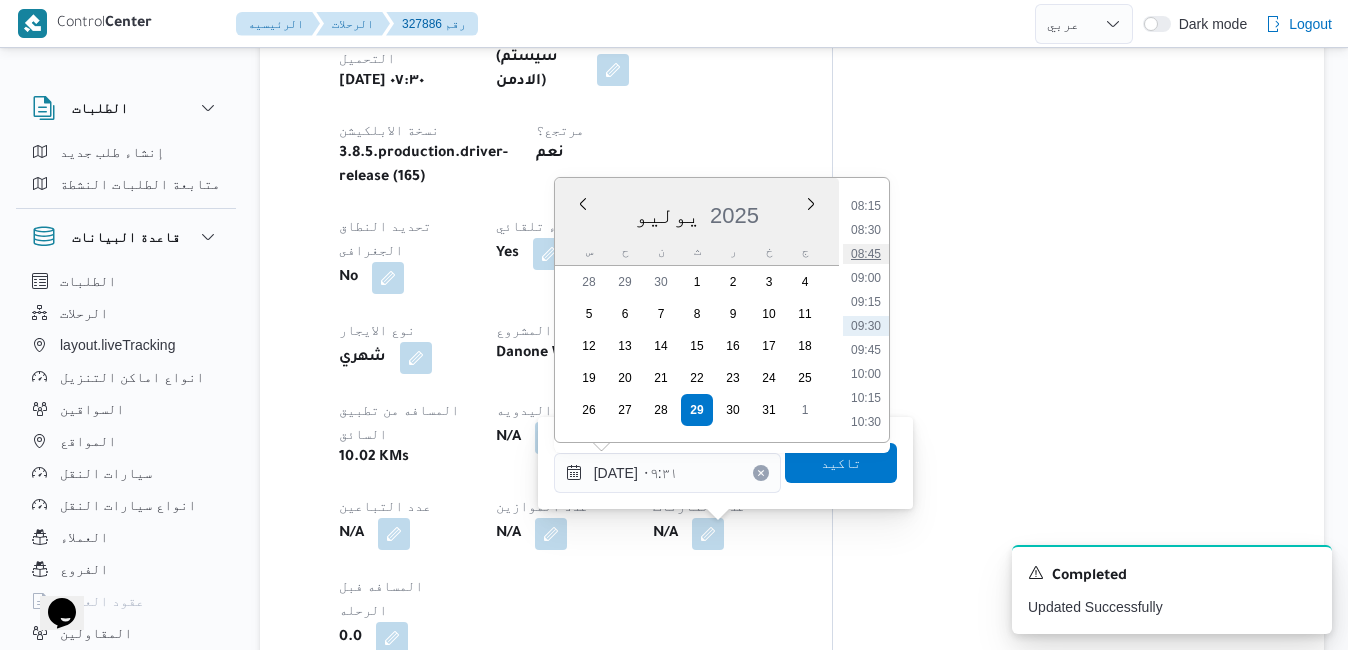 click on "08:45" at bounding box center (866, 254) 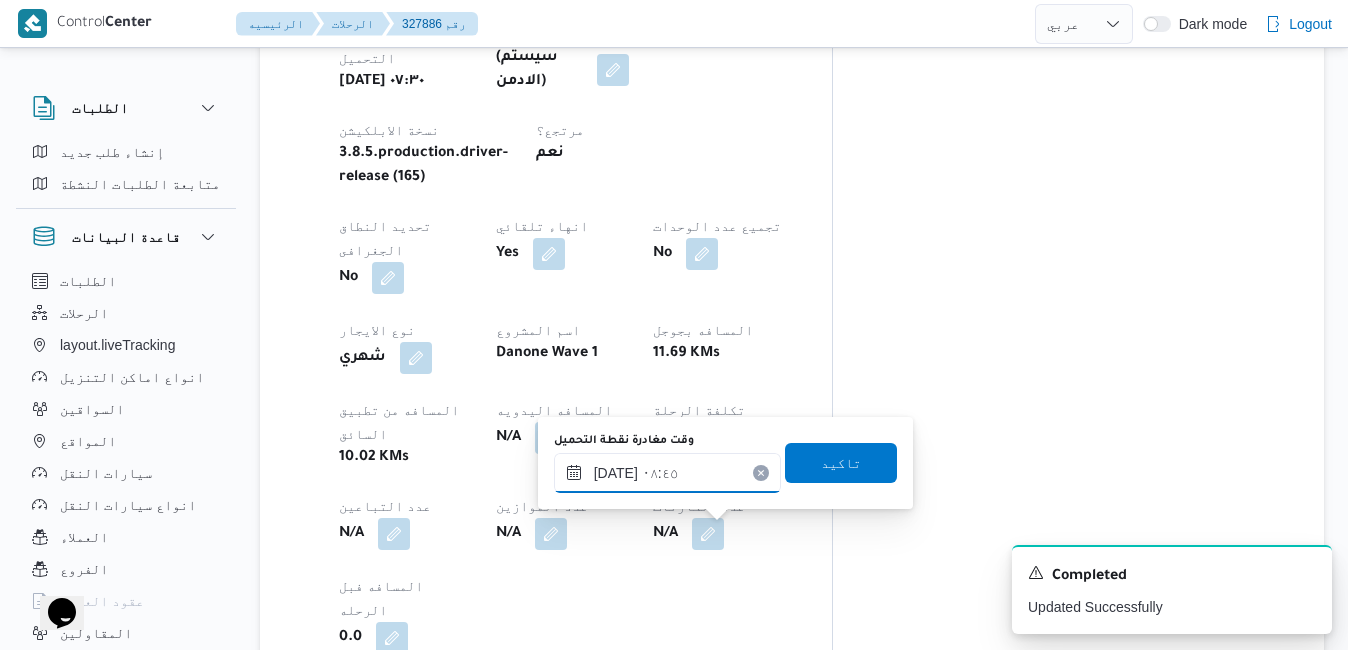 click on "٢٩/٠٧/٢٠٢٥ ٠٨:٤٥" at bounding box center [667, 473] 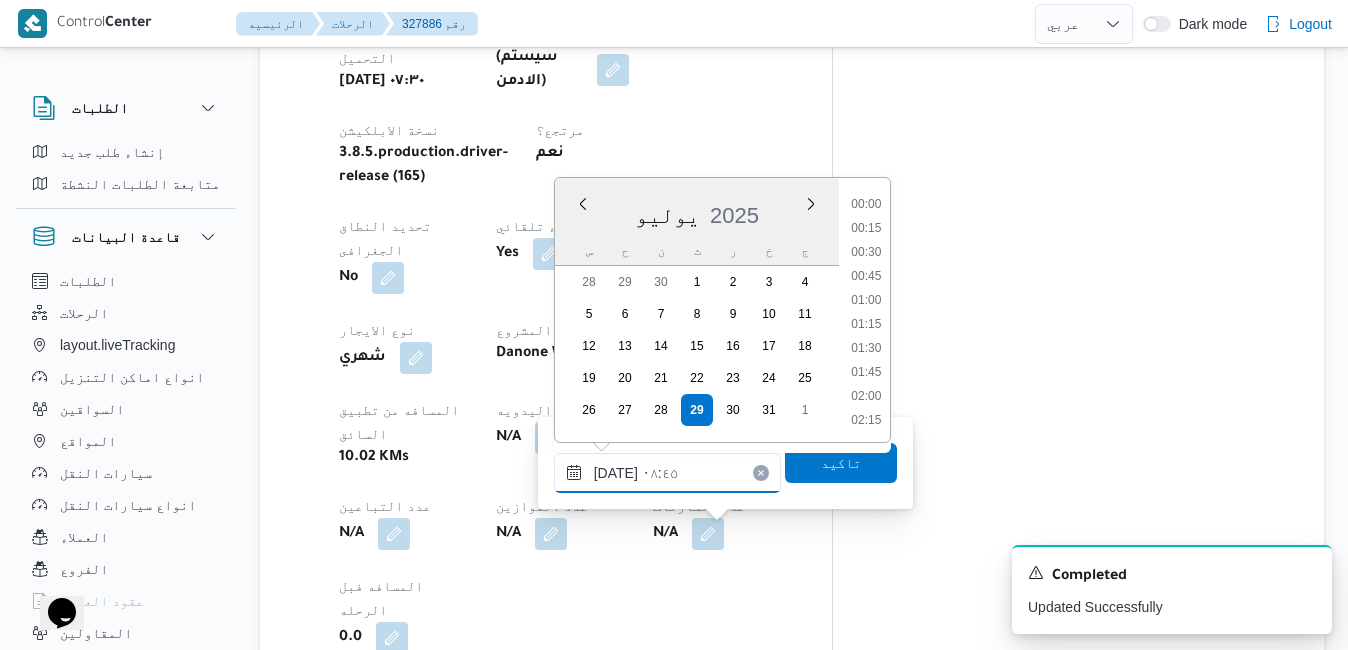 click on "٢٩/٠٧/٢٠٢٥ ٠٨:٤٥" at bounding box center [667, 473] 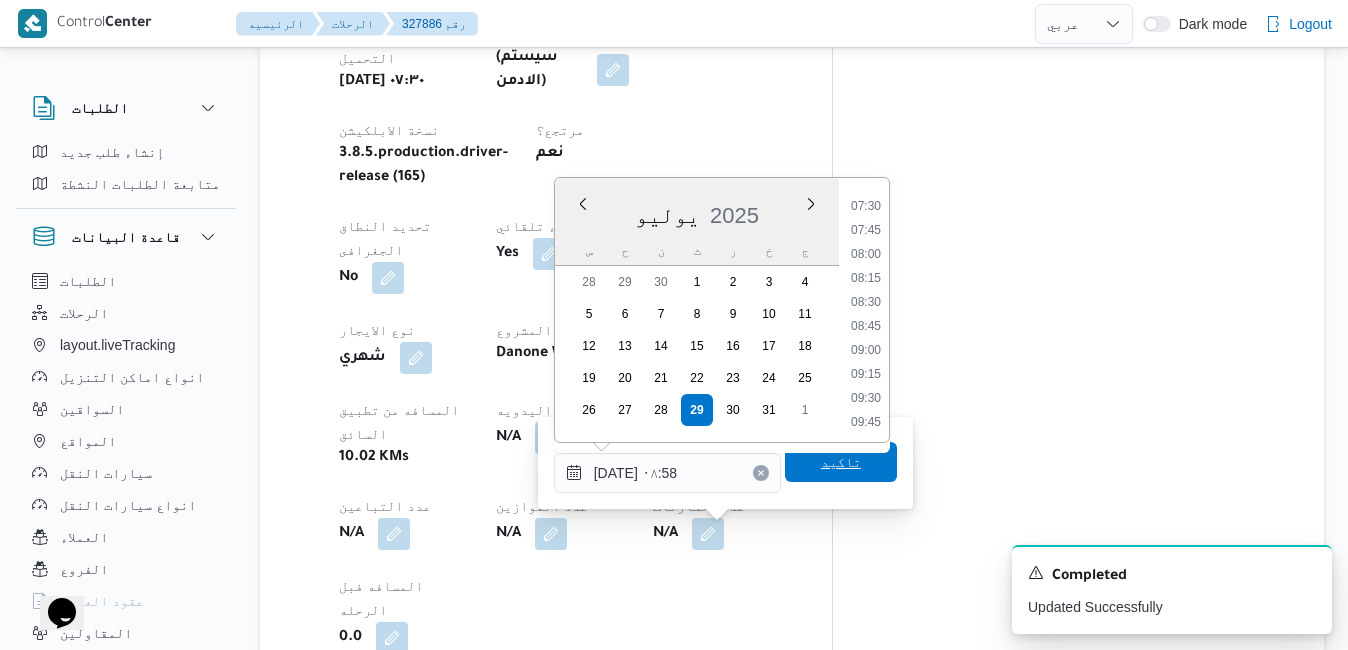 type on "[DATE] ٠٨:٥٨" 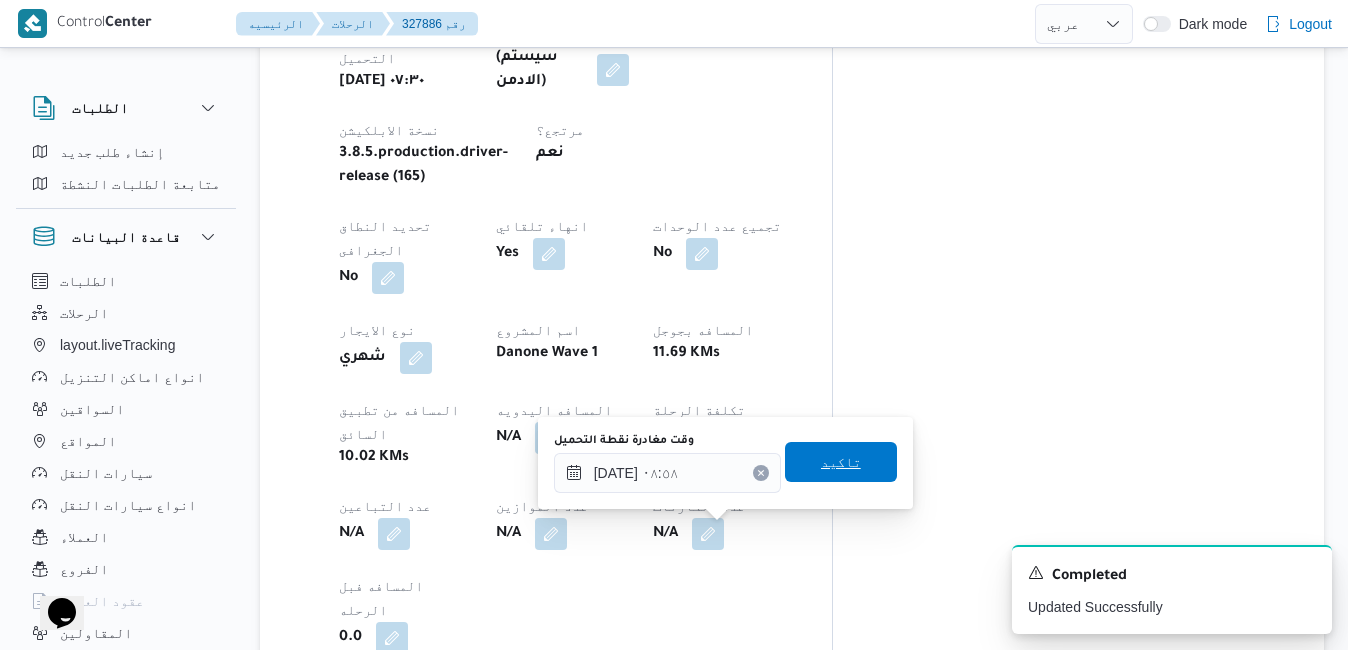 click on "تاكيد" at bounding box center (841, 462) 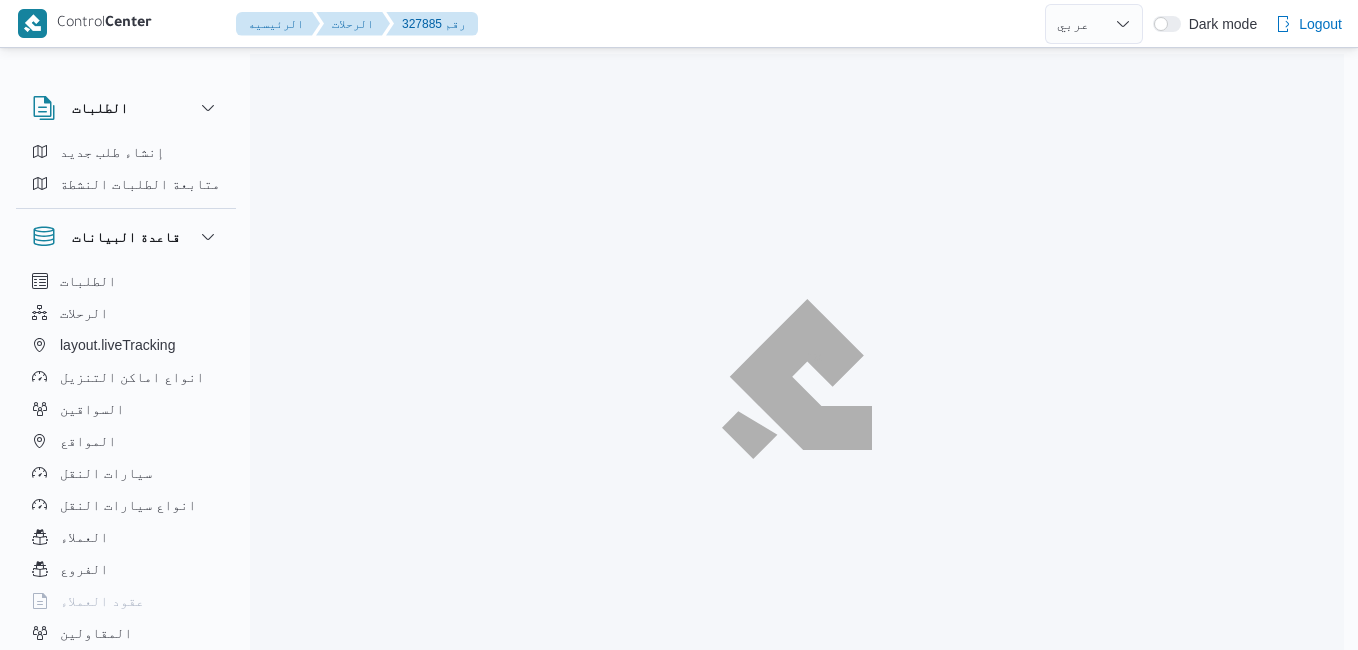 select on "ar" 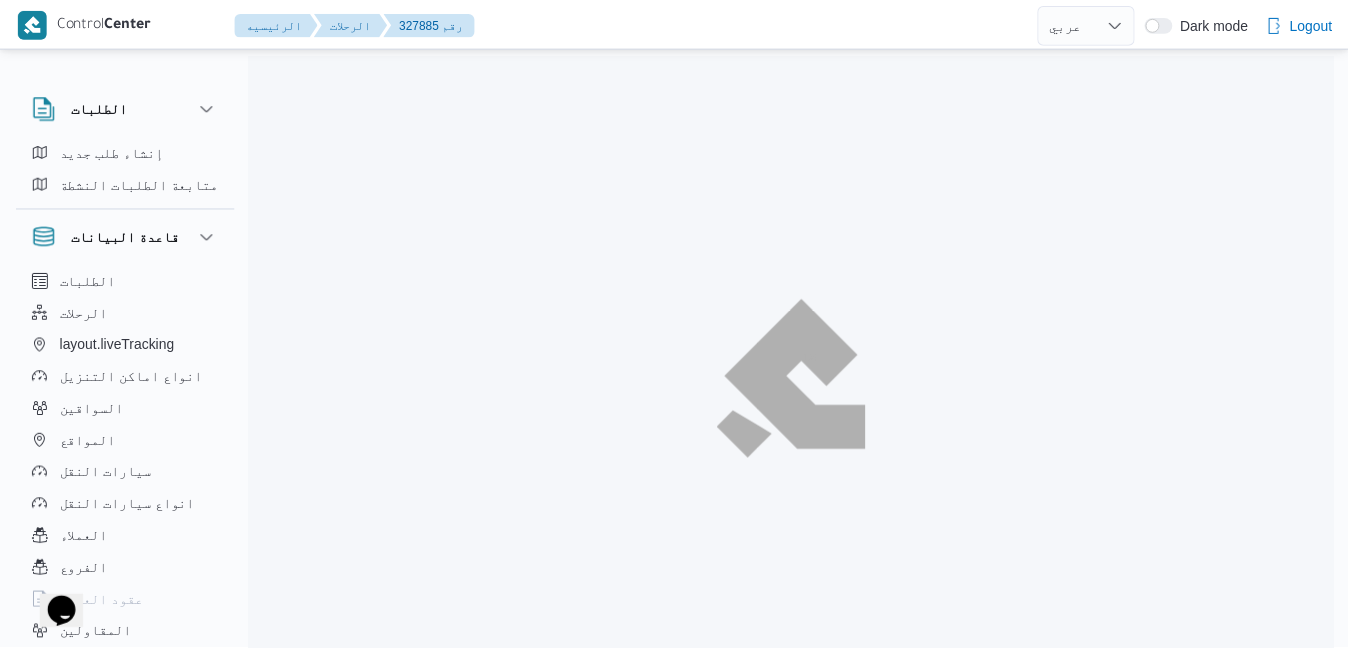 scroll, scrollTop: 0, scrollLeft: 0, axis: both 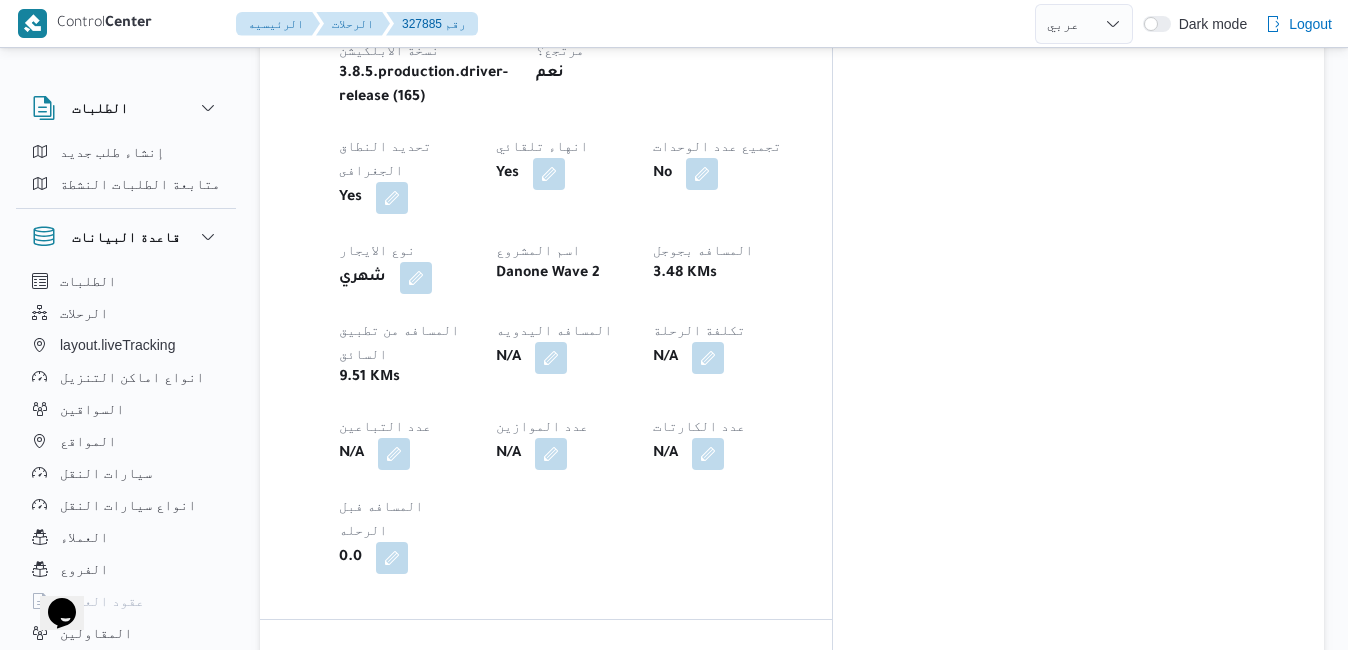 click at bounding box center [450, 780] 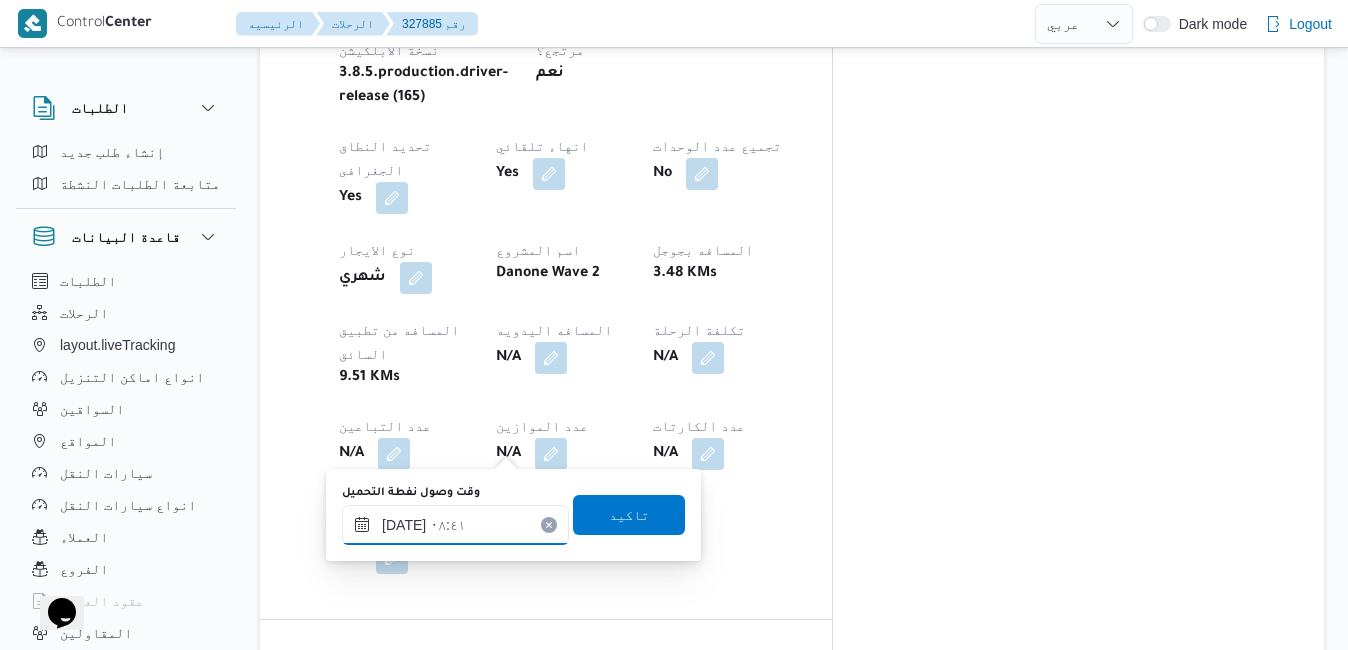 click on "[DATE] ٠٨:٤١" at bounding box center [455, 525] 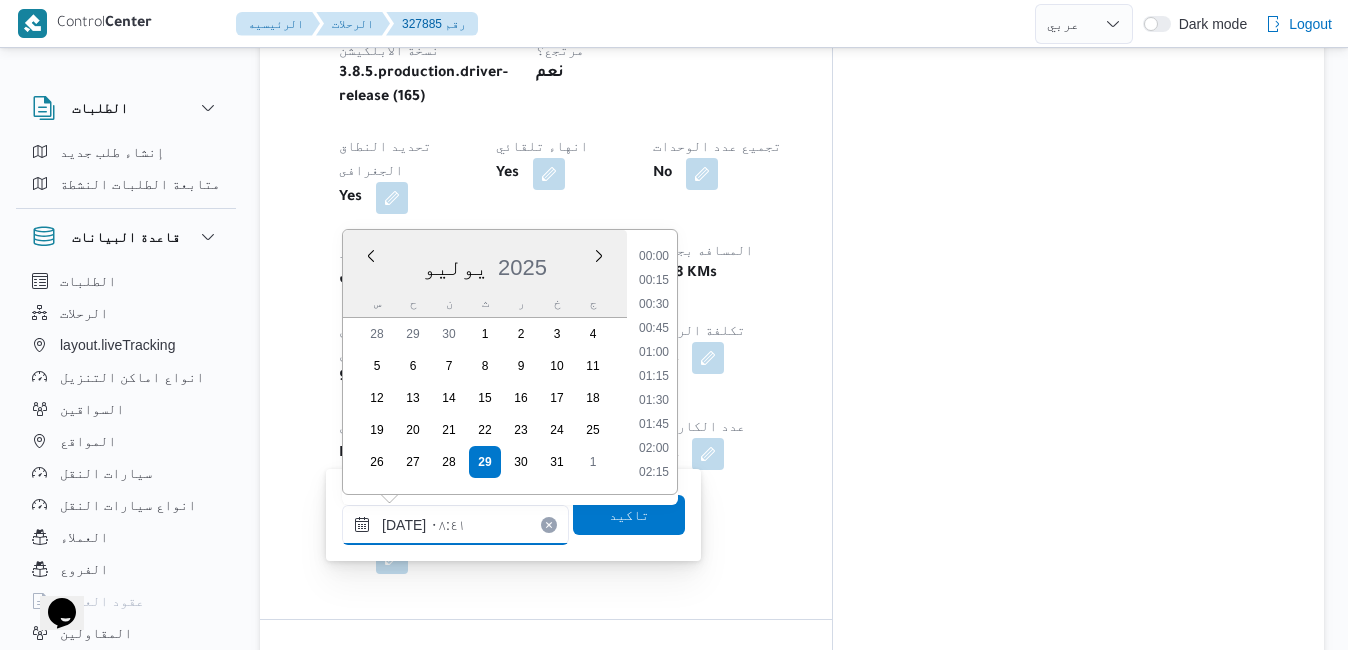 scroll, scrollTop: 694, scrollLeft: 0, axis: vertical 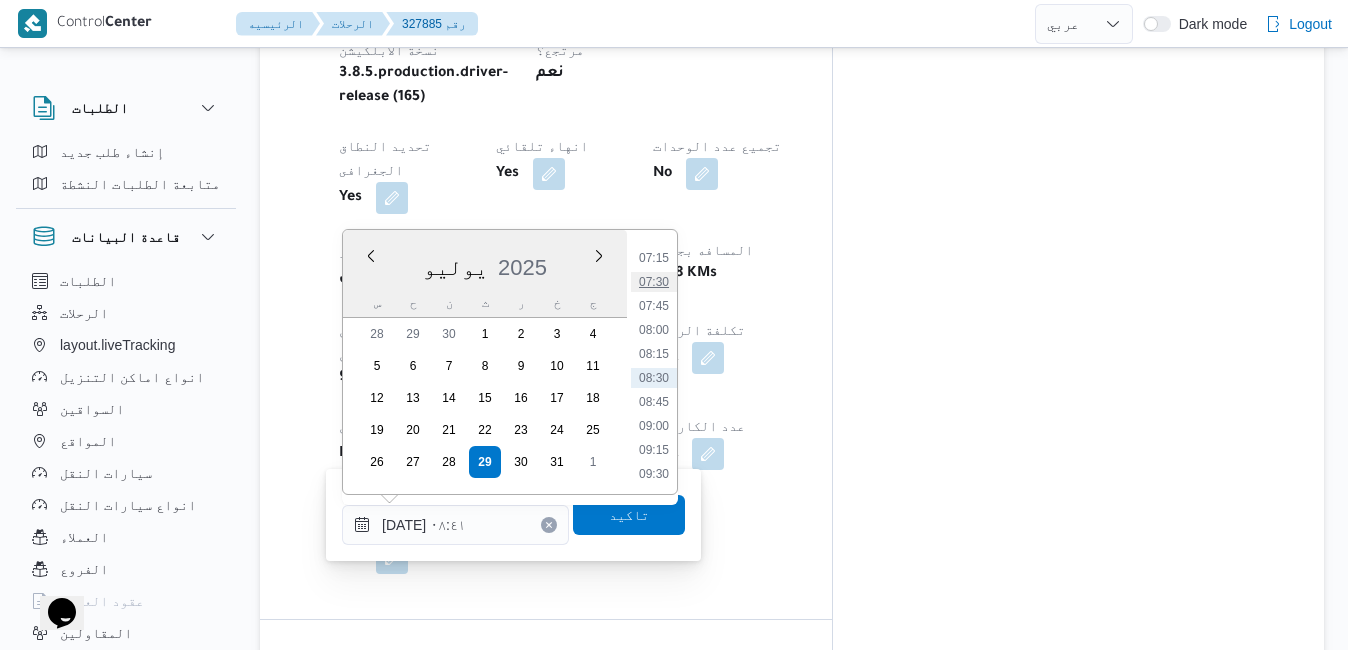 click on "07:30" at bounding box center [654, 282] 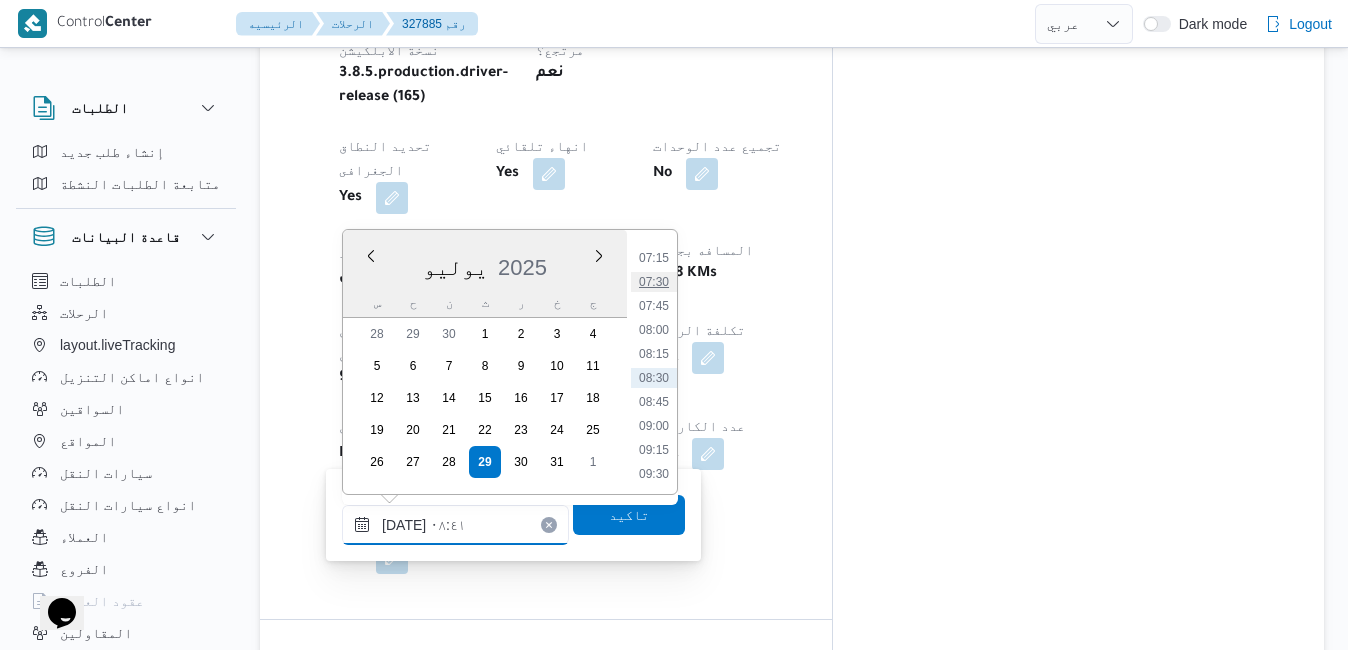 type on "[DATE] ٠٧:٣٠" 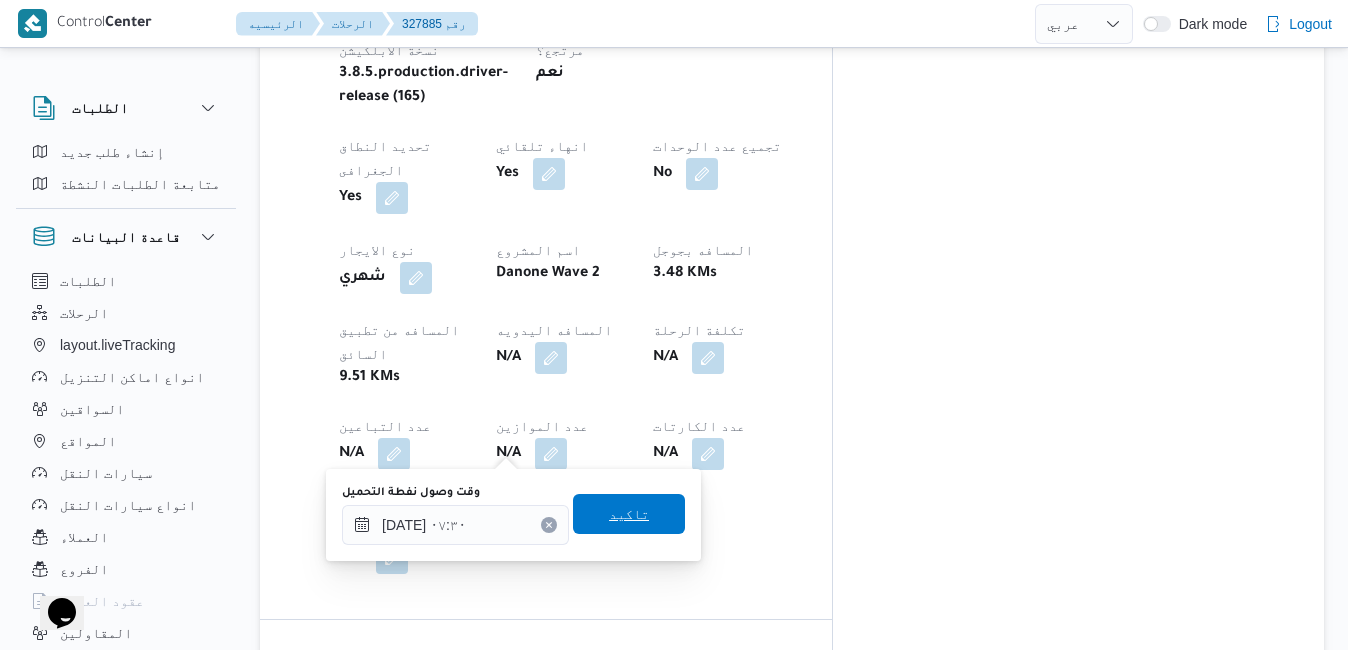 click on "تاكيد" at bounding box center (629, 514) 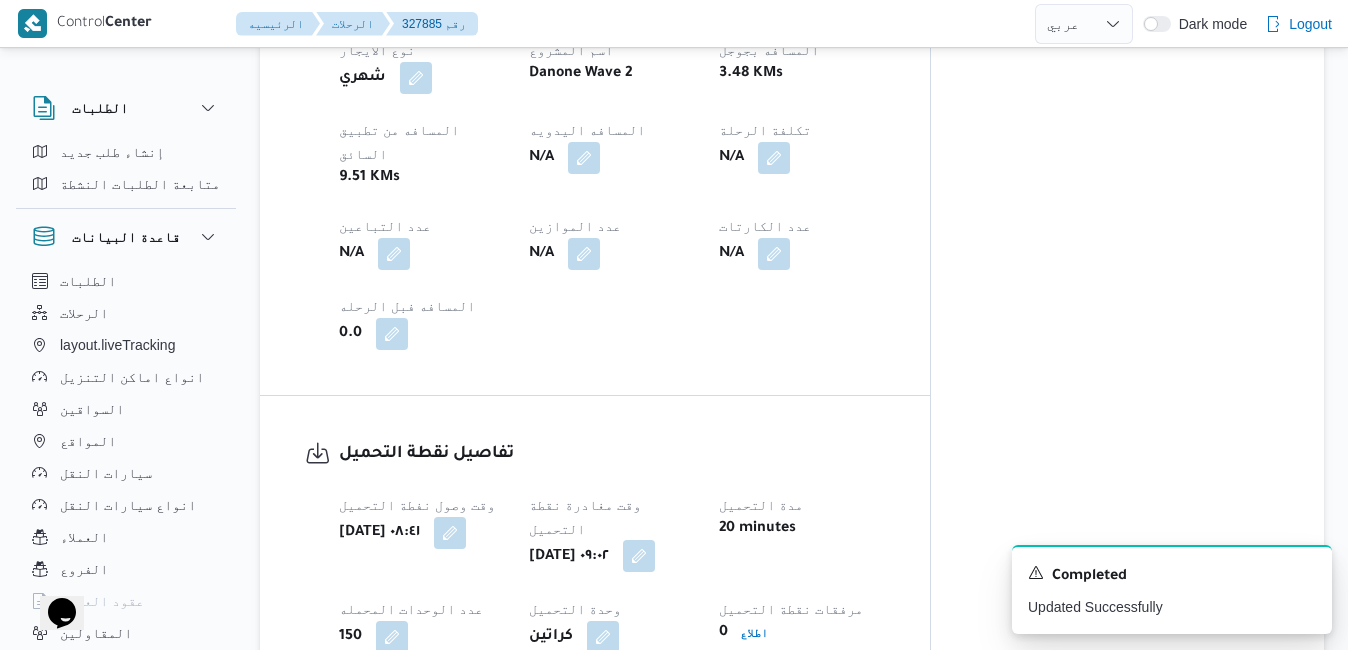 click at bounding box center [639, 556] 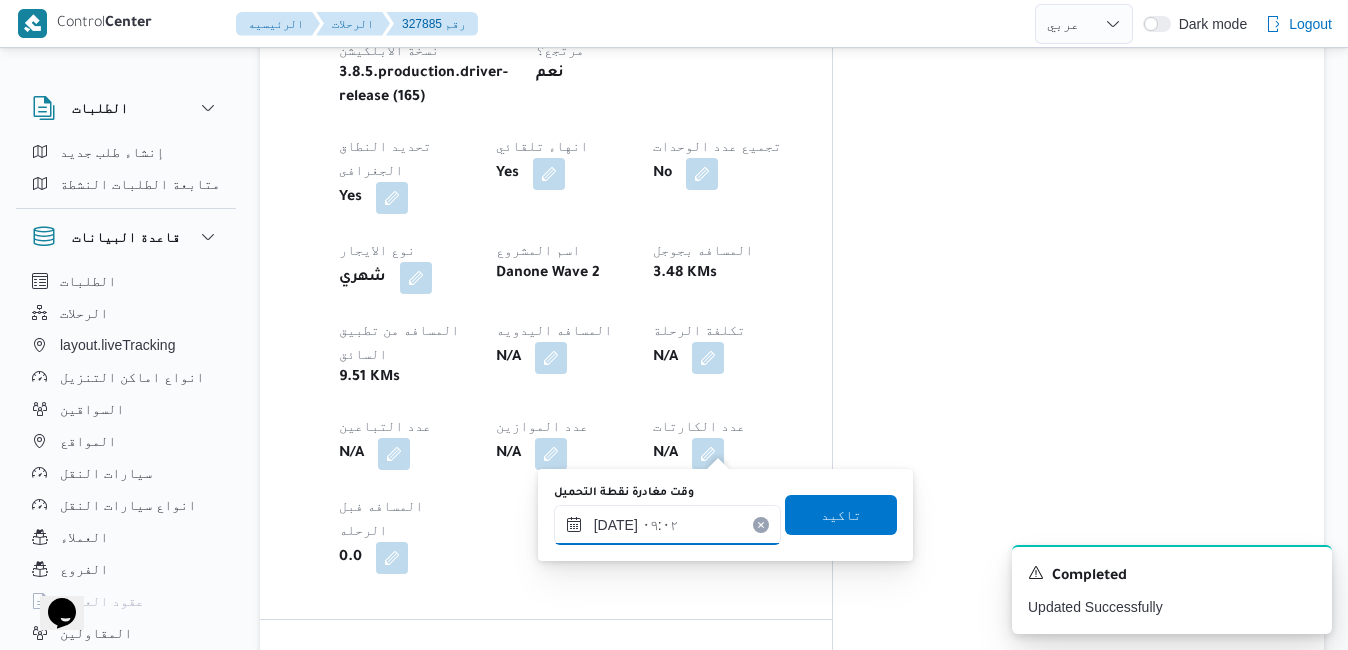 click on "[DATE] ٠٩:٠٢" at bounding box center (667, 525) 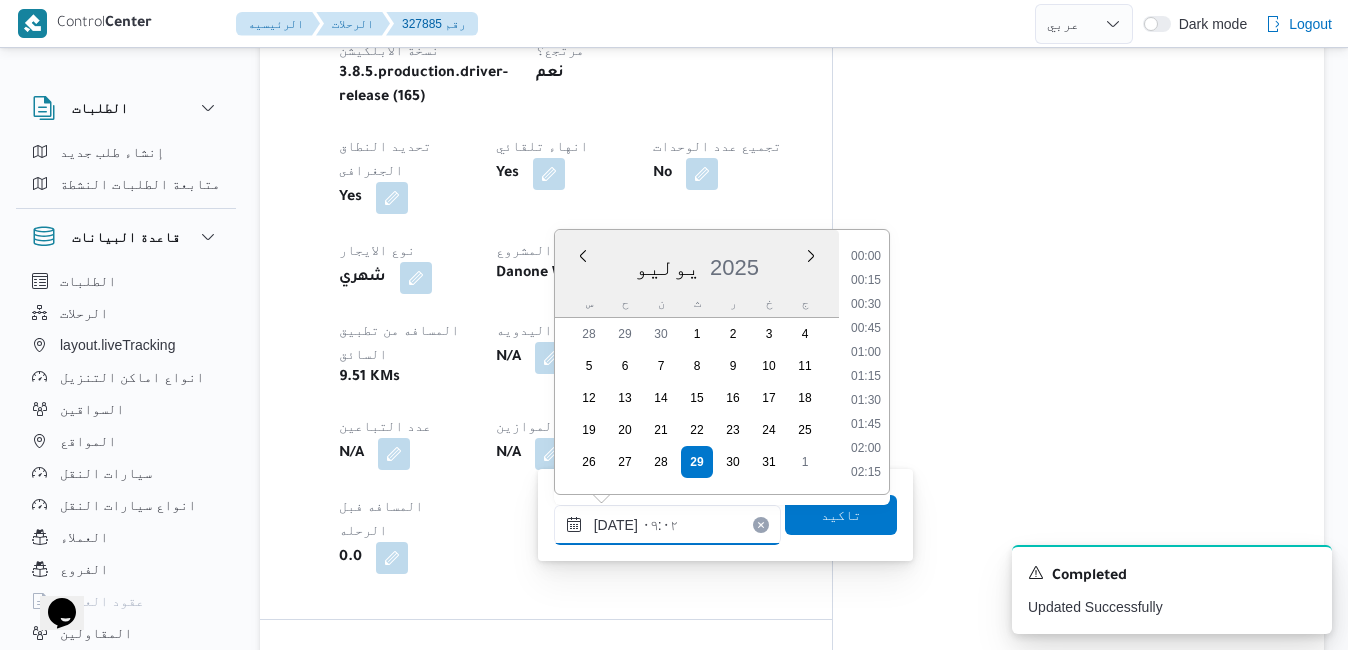 scroll, scrollTop: 742, scrollLeft: 0, axis: vertical 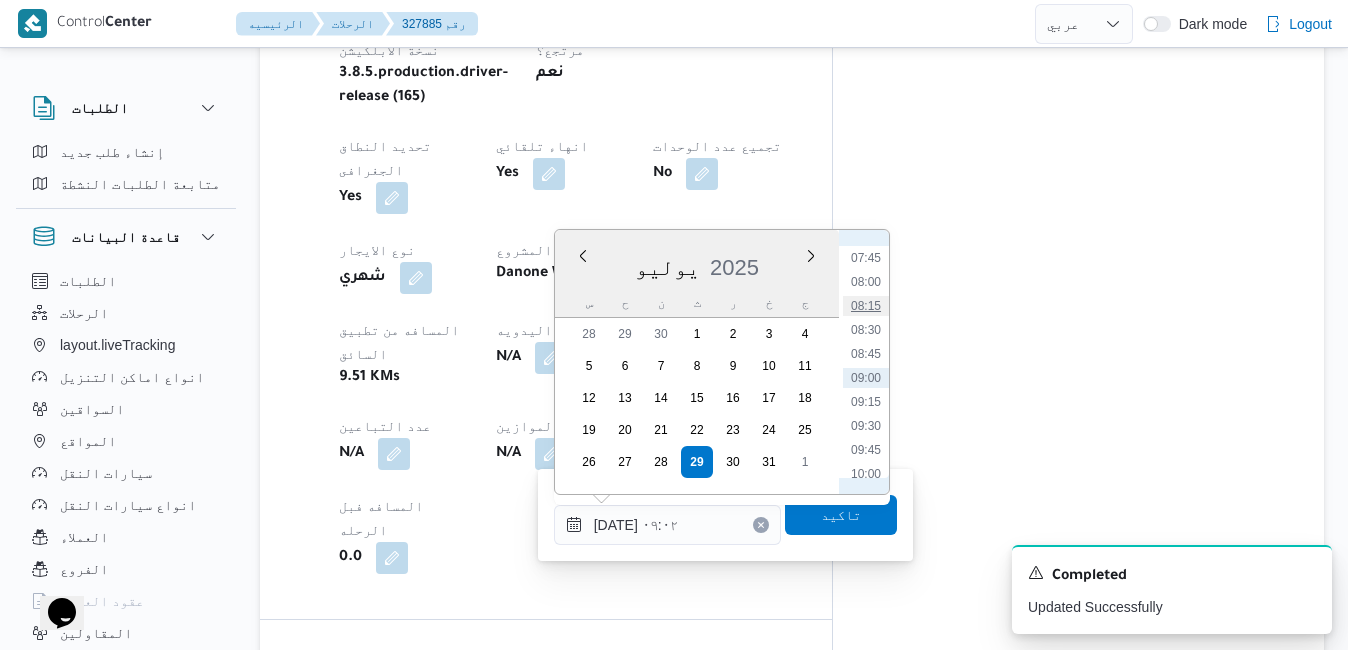 click on "08:15" at bounding box center (866, 306) 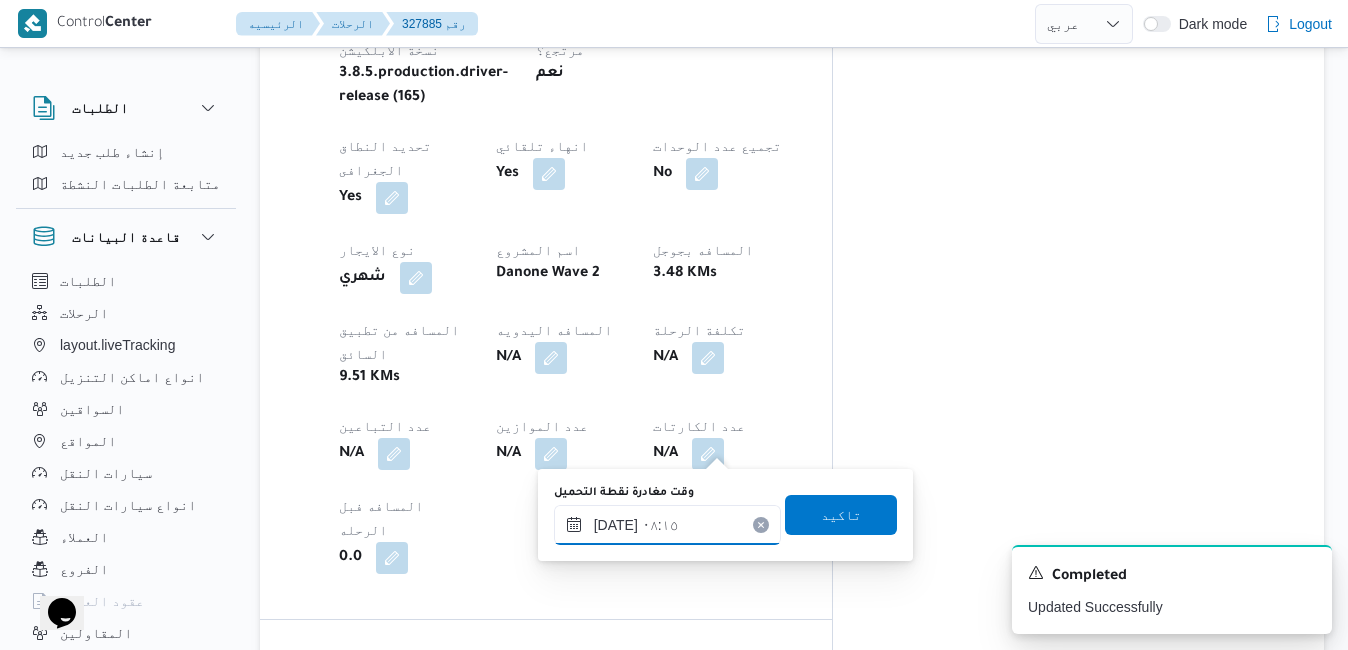 click on "[DATE] ٠٨:١٥" at bounding box center (667, 525) 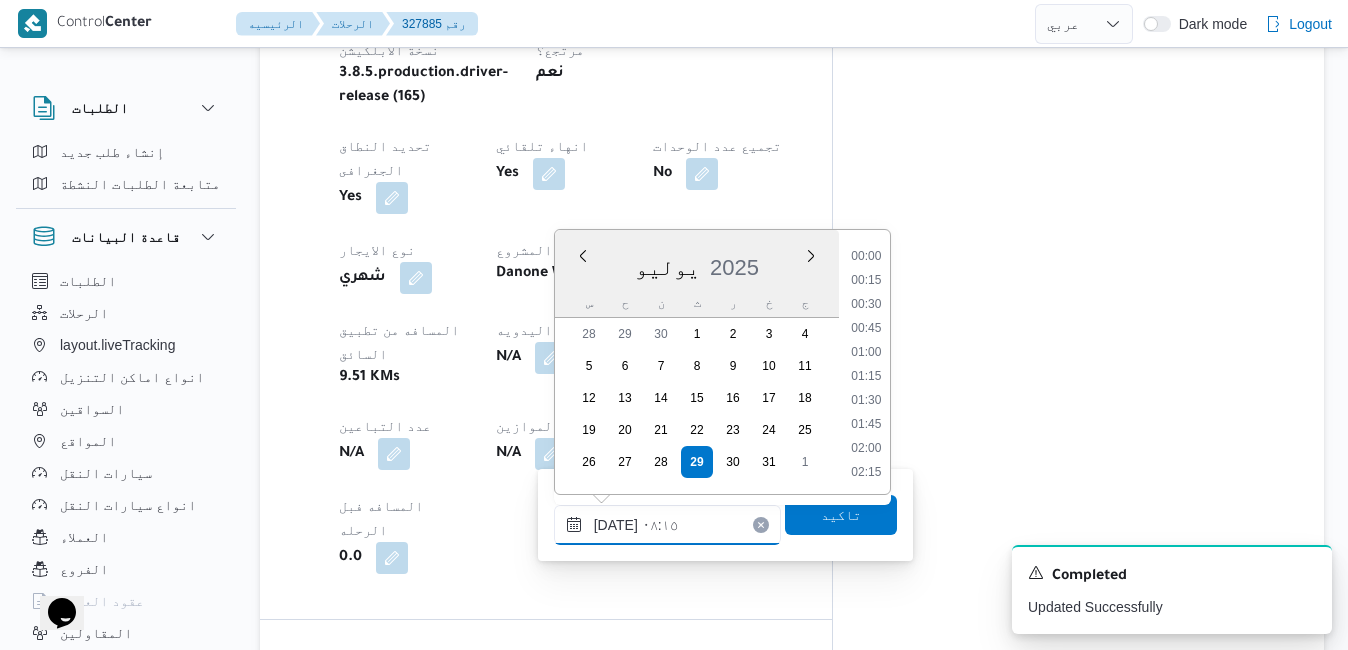 scroll, scrollTop: 670, scrollLeft: 0, axis: vertical 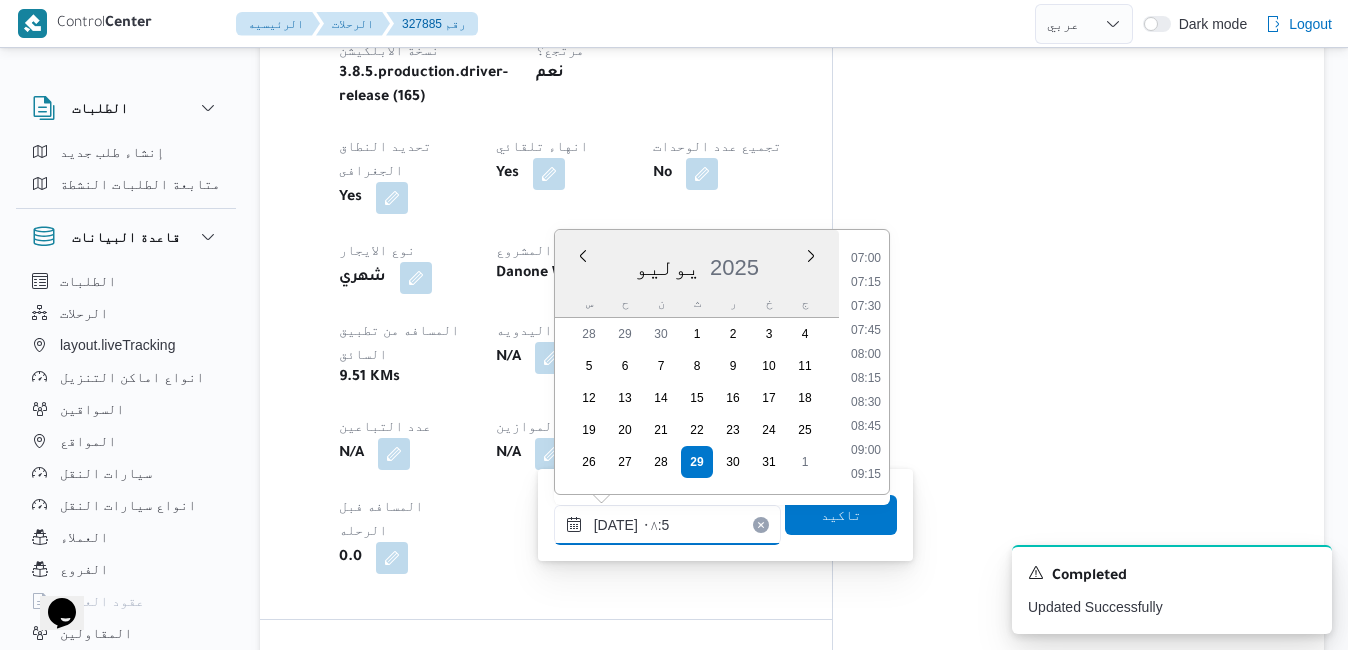 type on "[DATE] ٠٨:58" 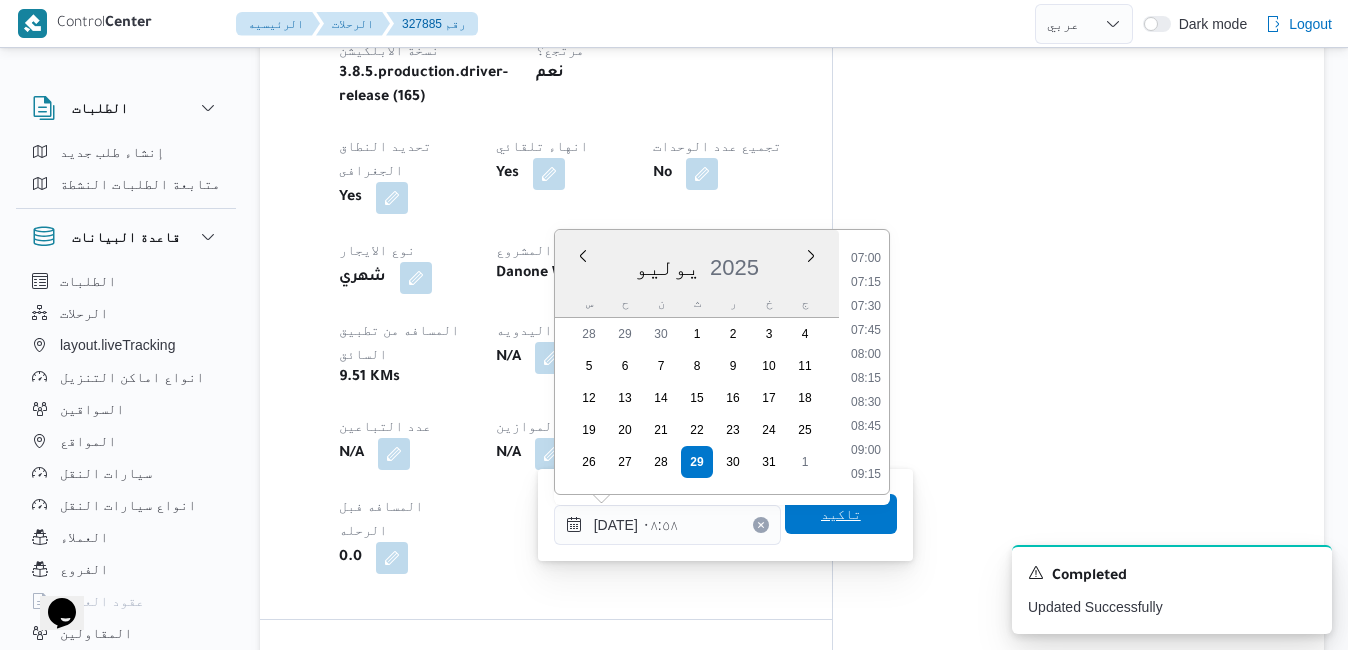 click on "تاكيد" at bounding box center [841, 514] 